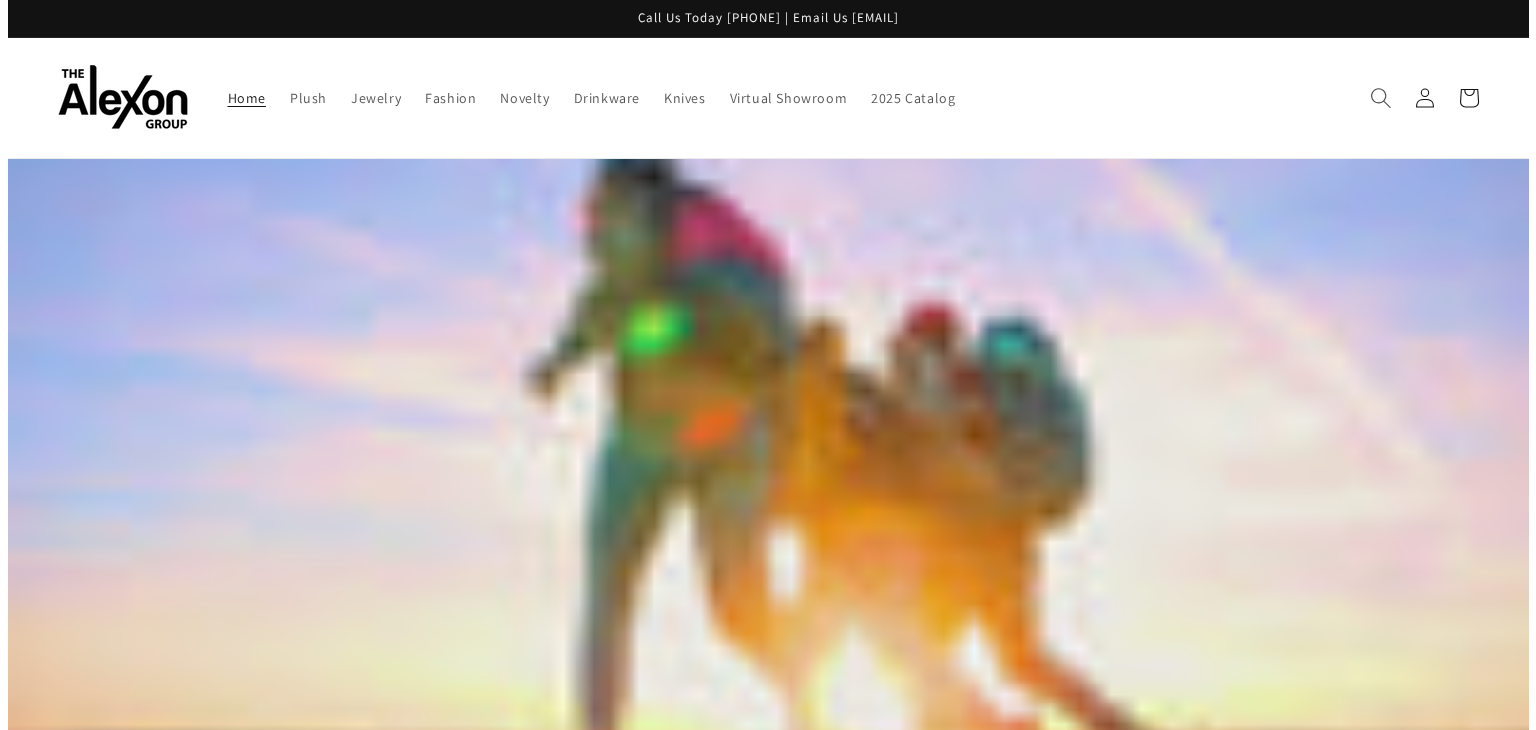 scroll, scrollTop: 0, scrollLeft: 0, axis: both 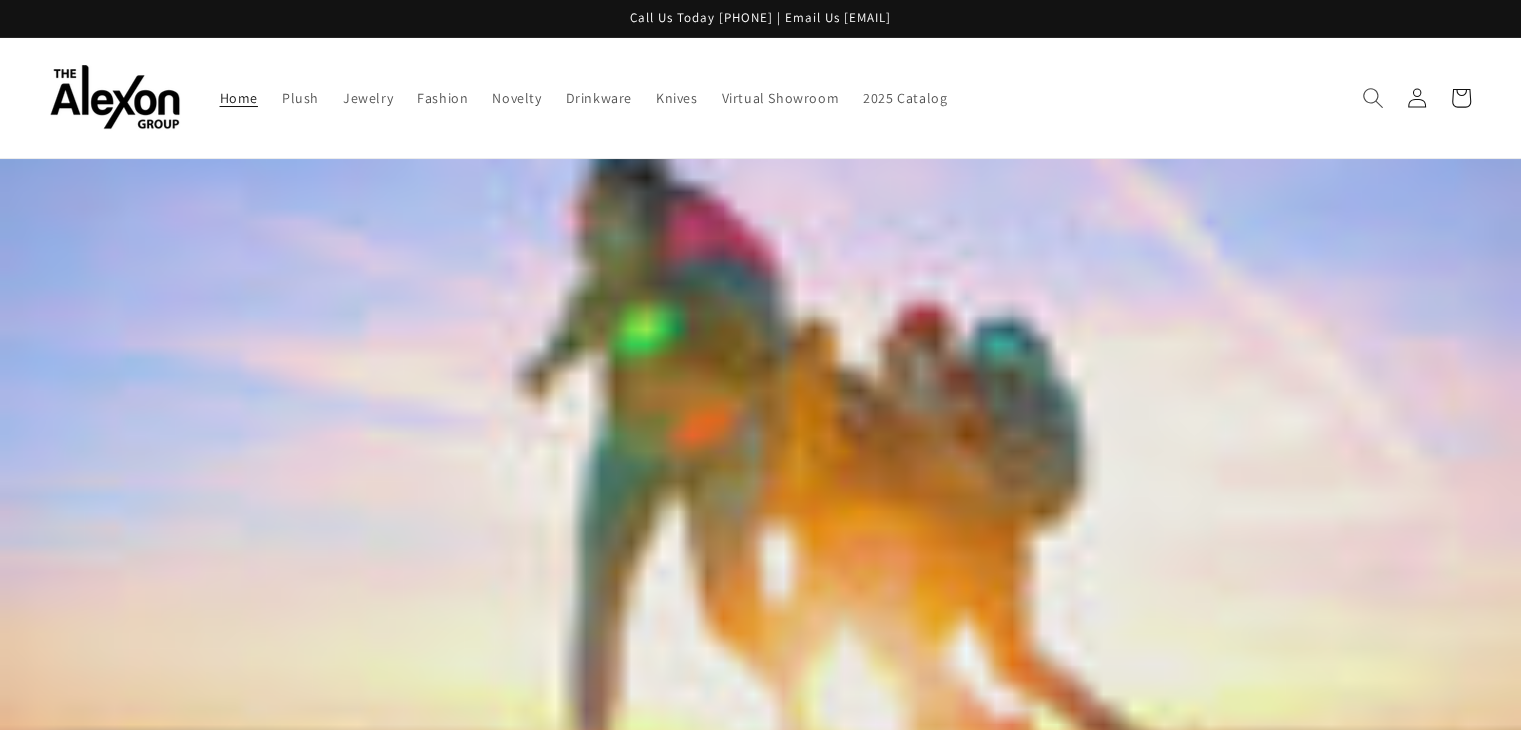 click 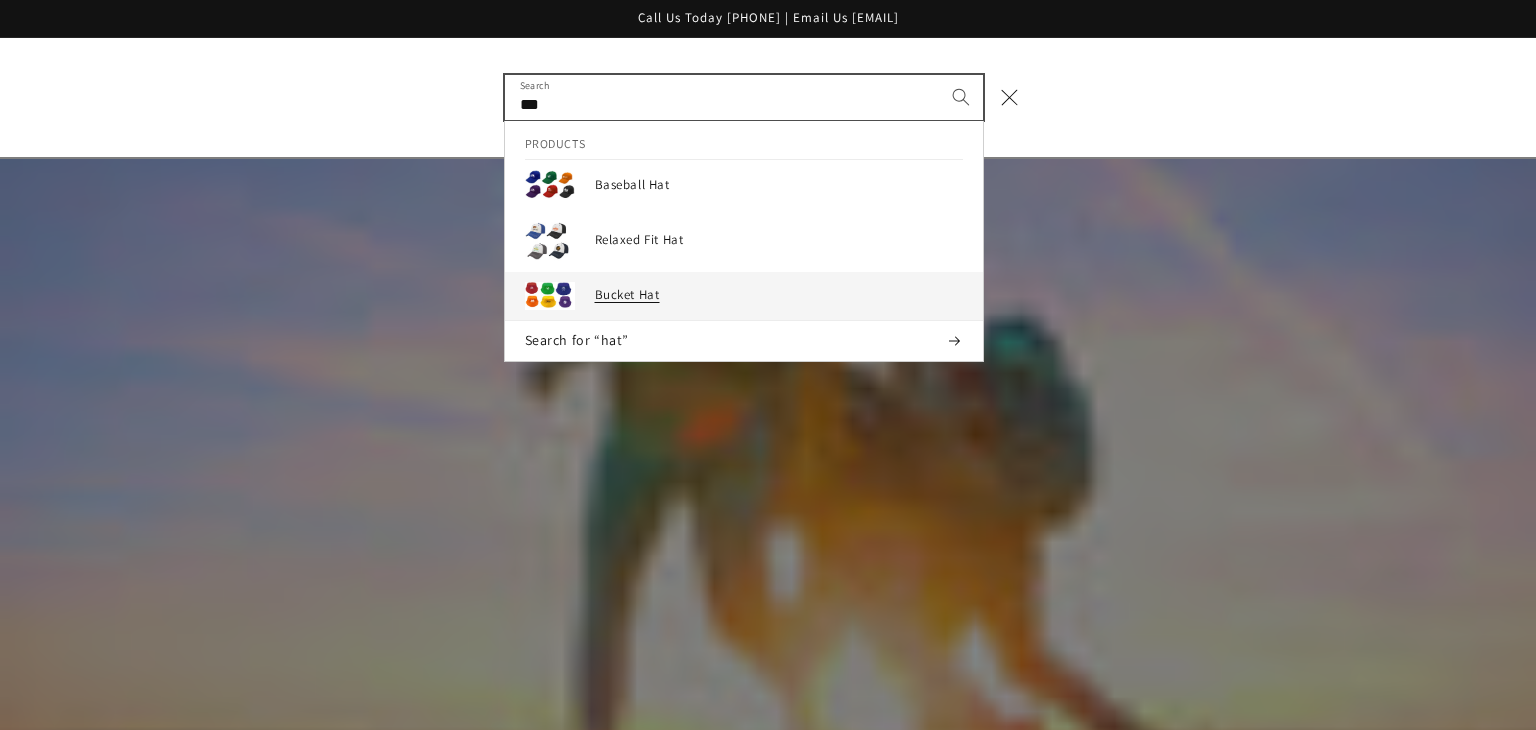 type on "***" 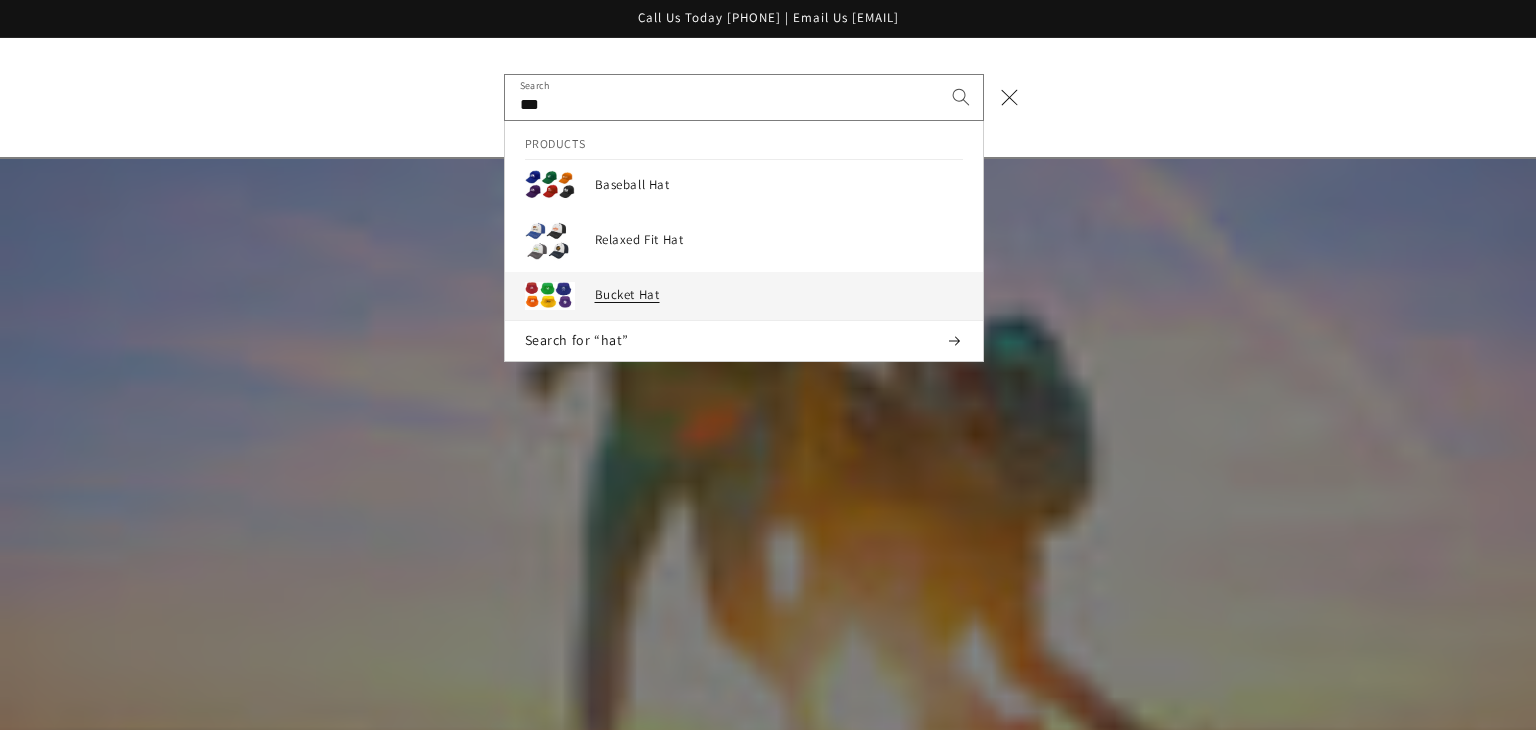 click on "Bucket Hat" at bounding box center [779, 295] 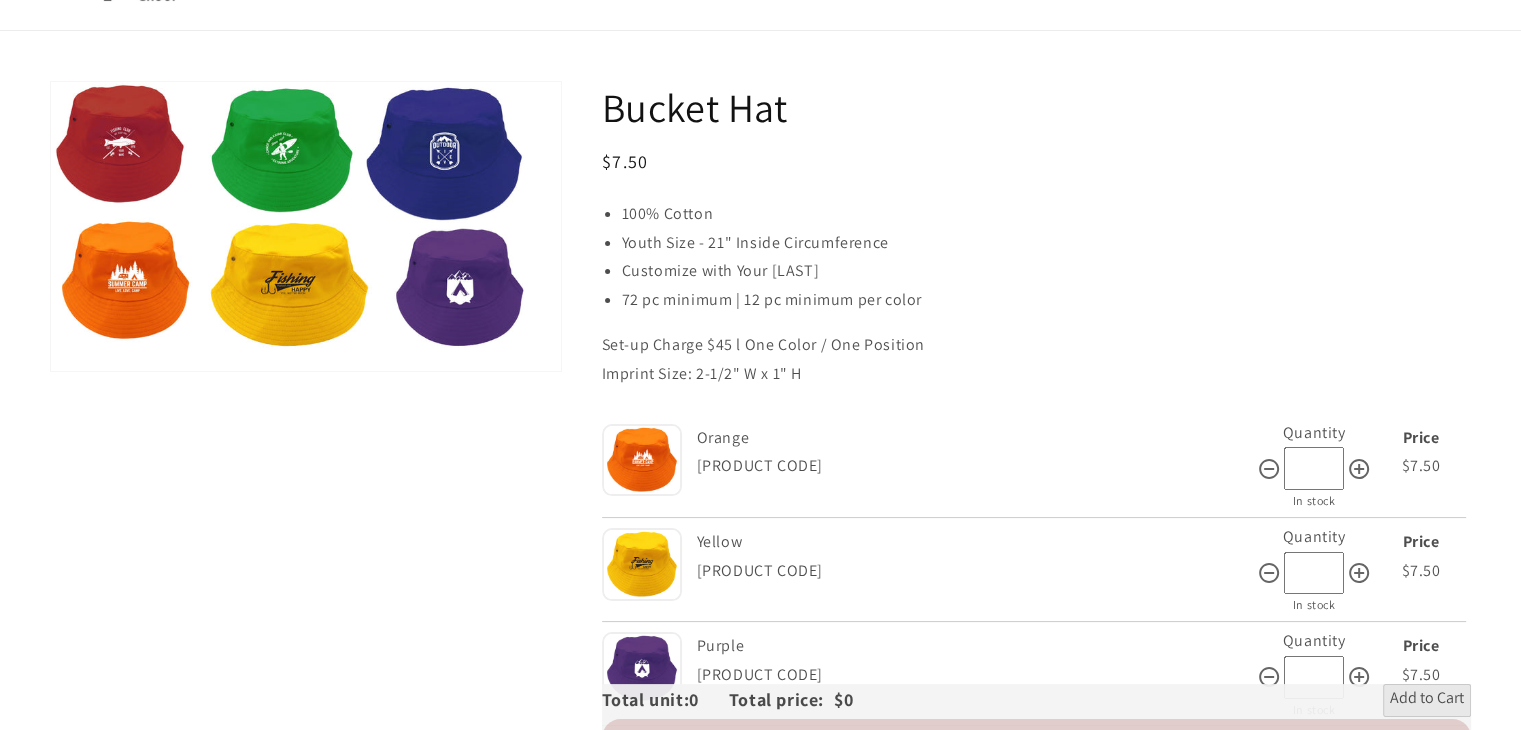 scroll, scrollTop: 200, scrollLeft: 0, axis: vertical 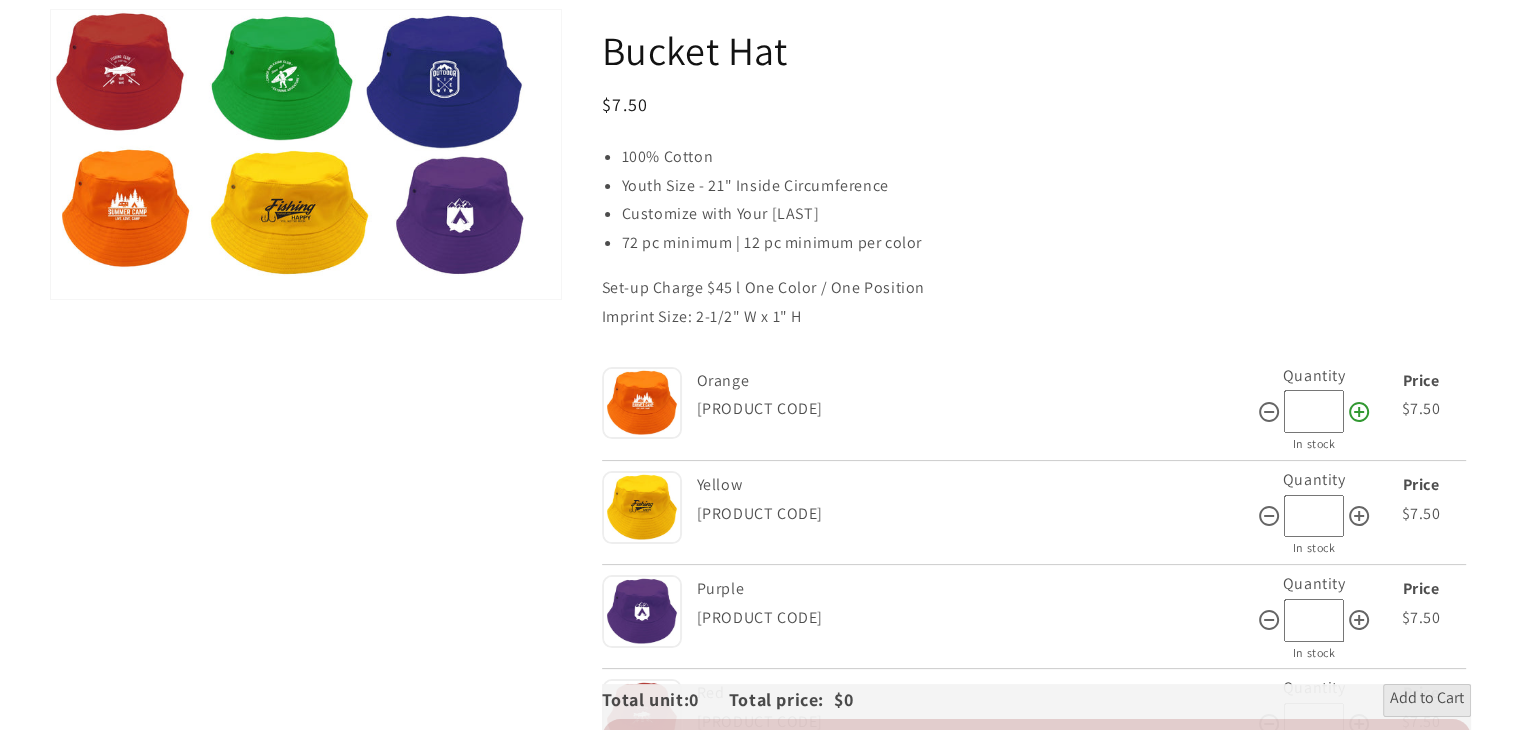 click 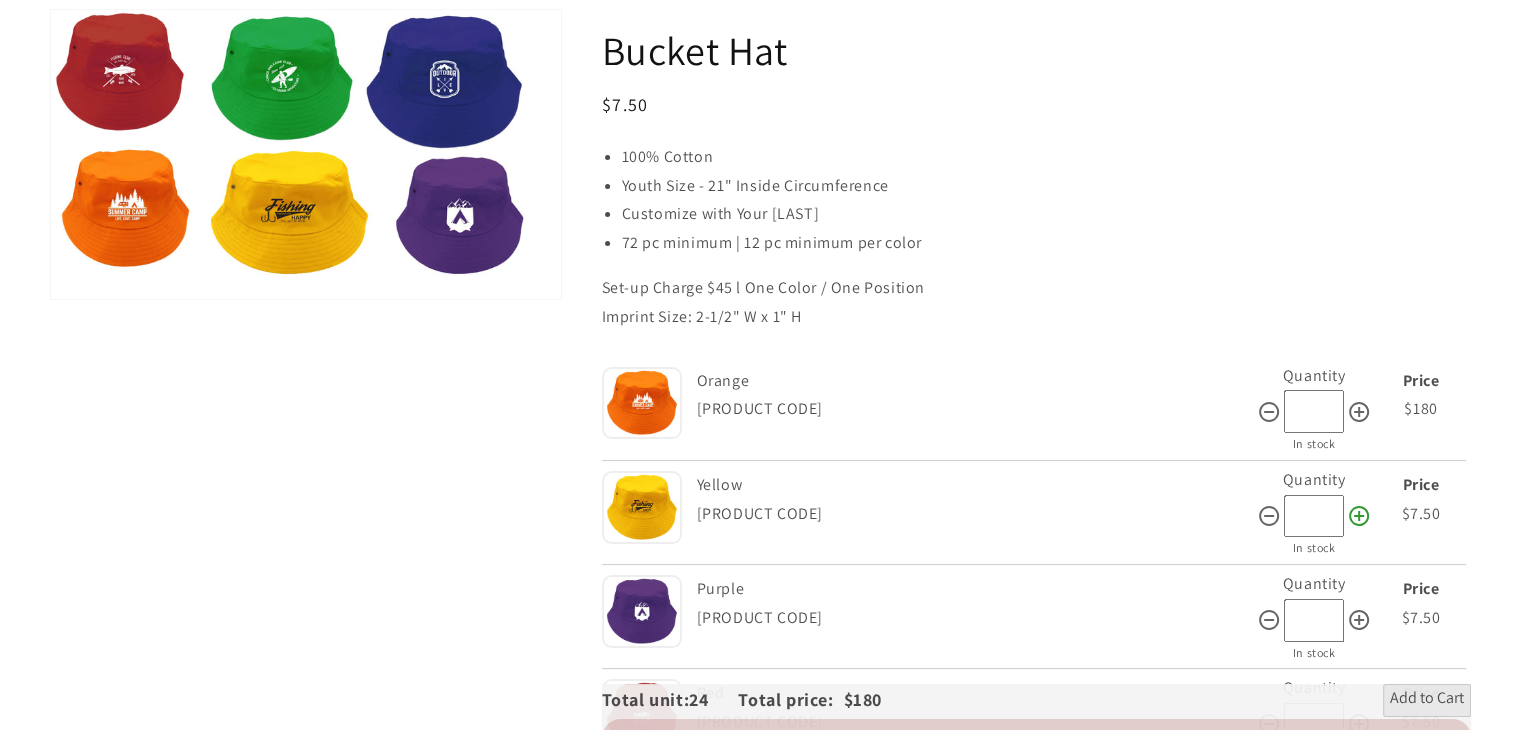 click 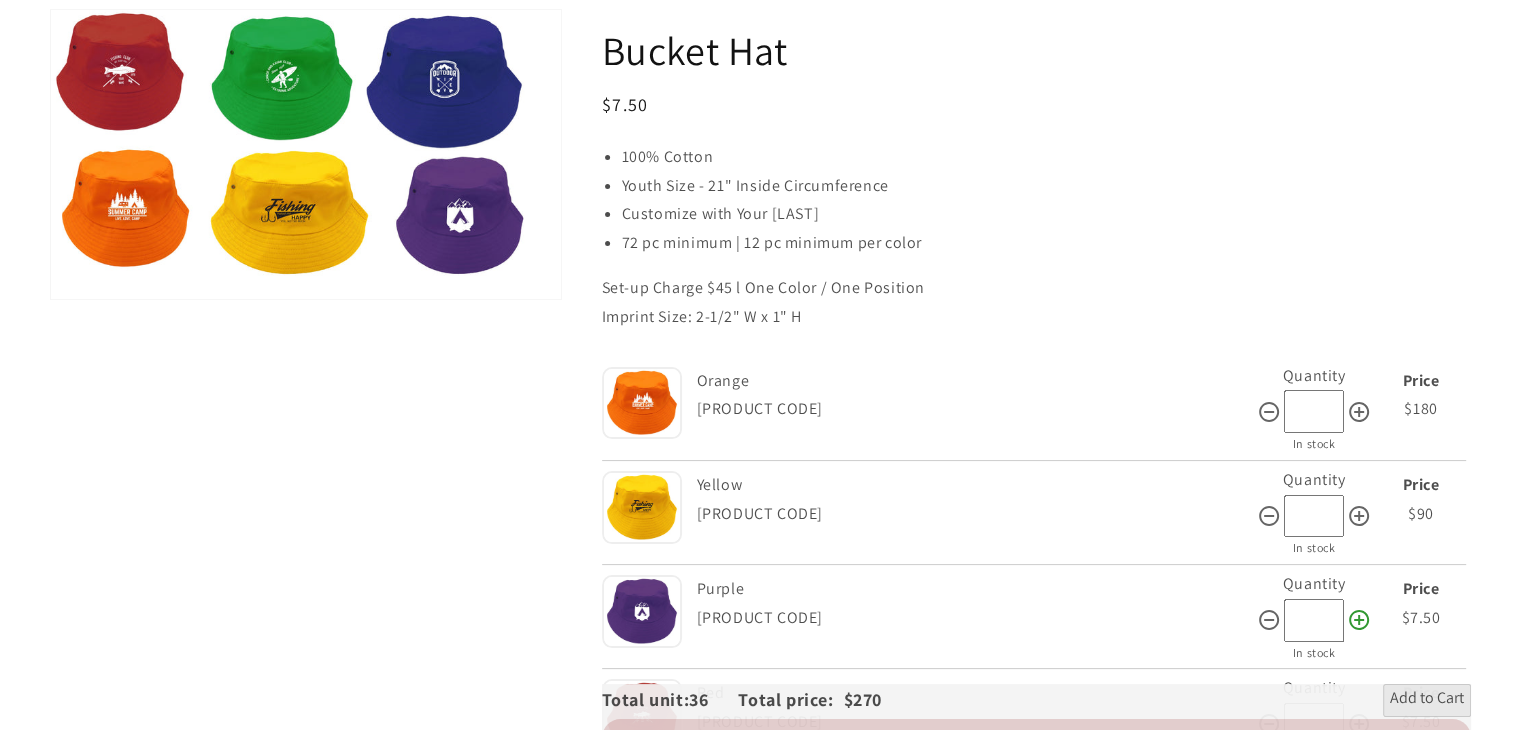 click 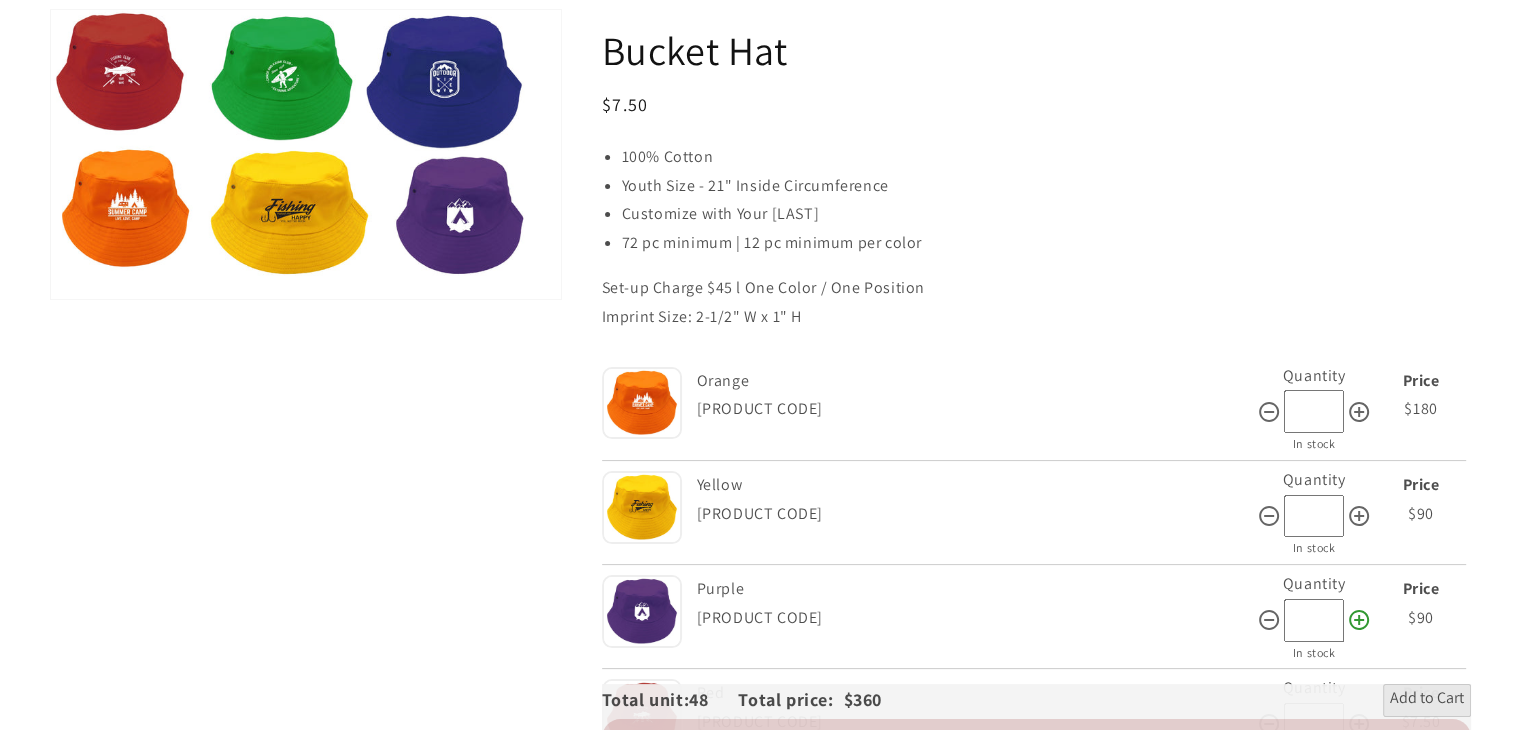 drag, startPoint x: 1352, startPoint y: 593, endPoint x: 1358, endPoint y: 606, distance: 14.3178215 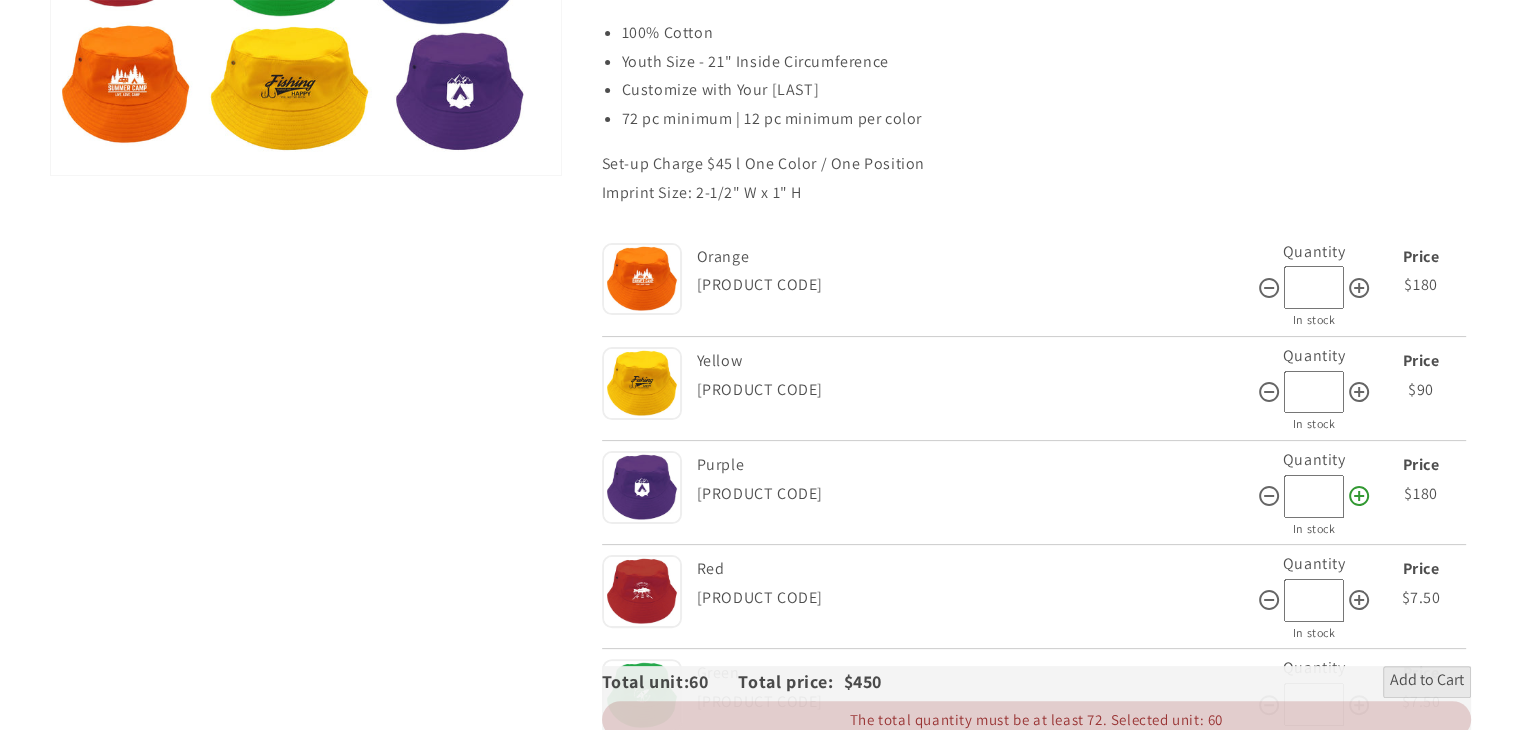 scroll, scrollTop: 400, scrollLeft: 0, axis: vertical 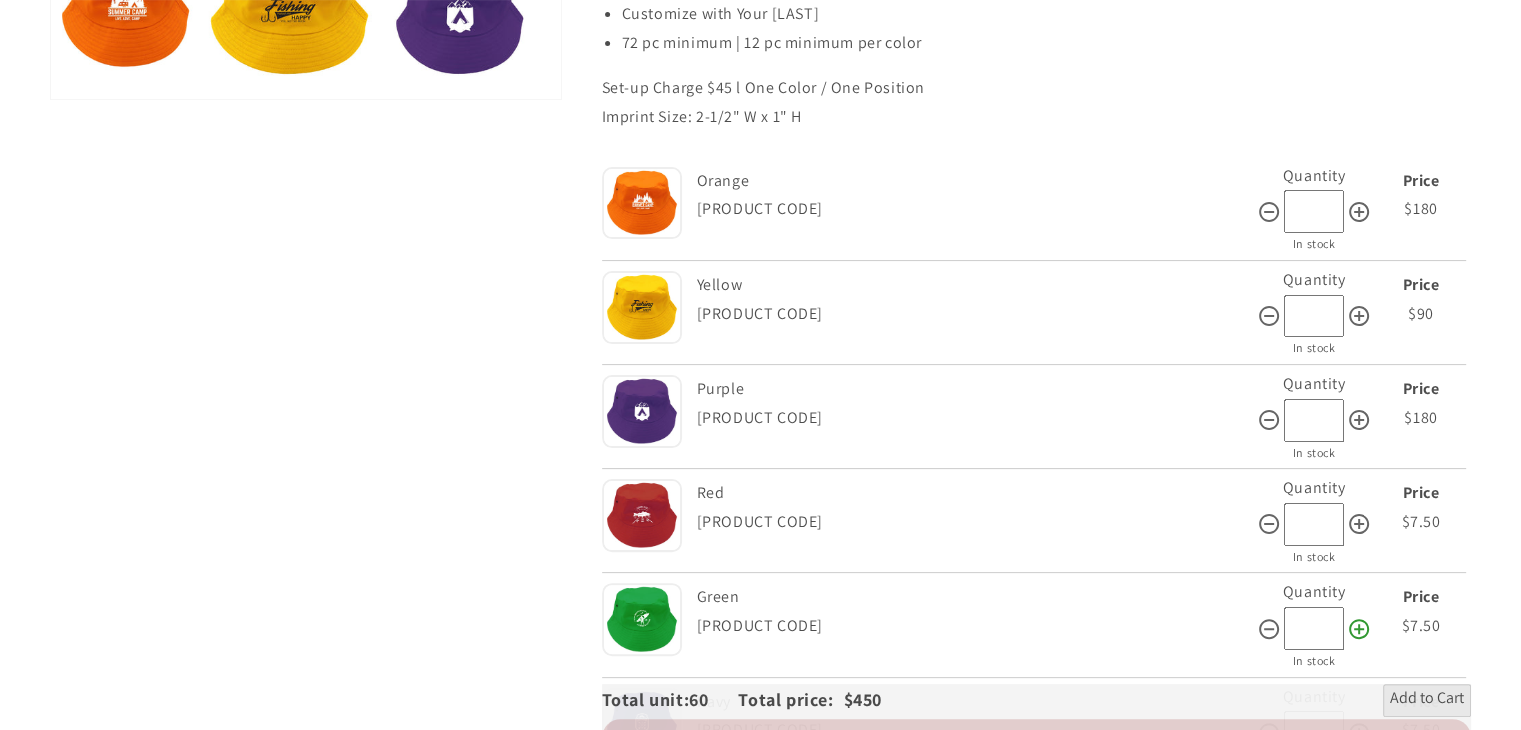 click 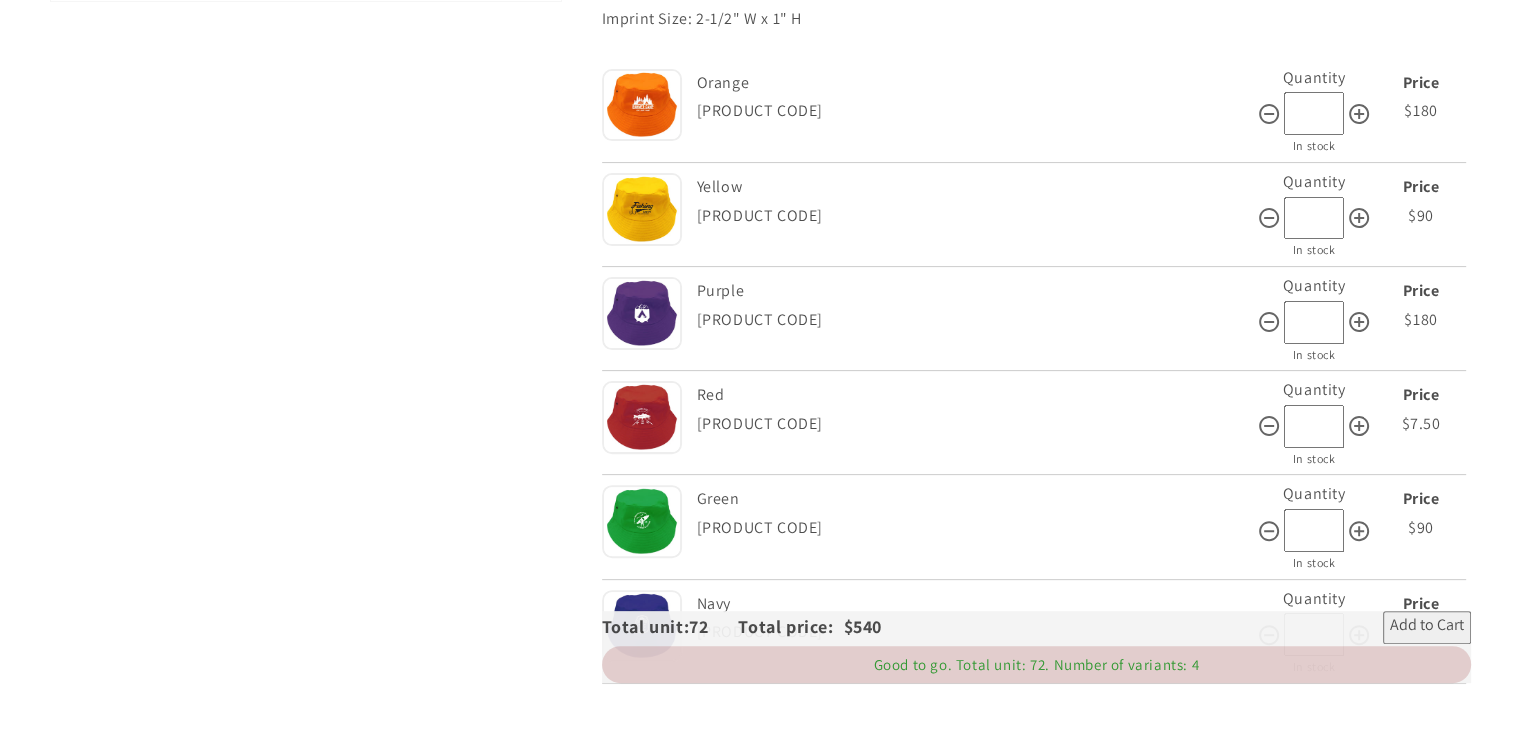 scroll, scrollTop: 500, scrollLeft: 0, axis: vertical 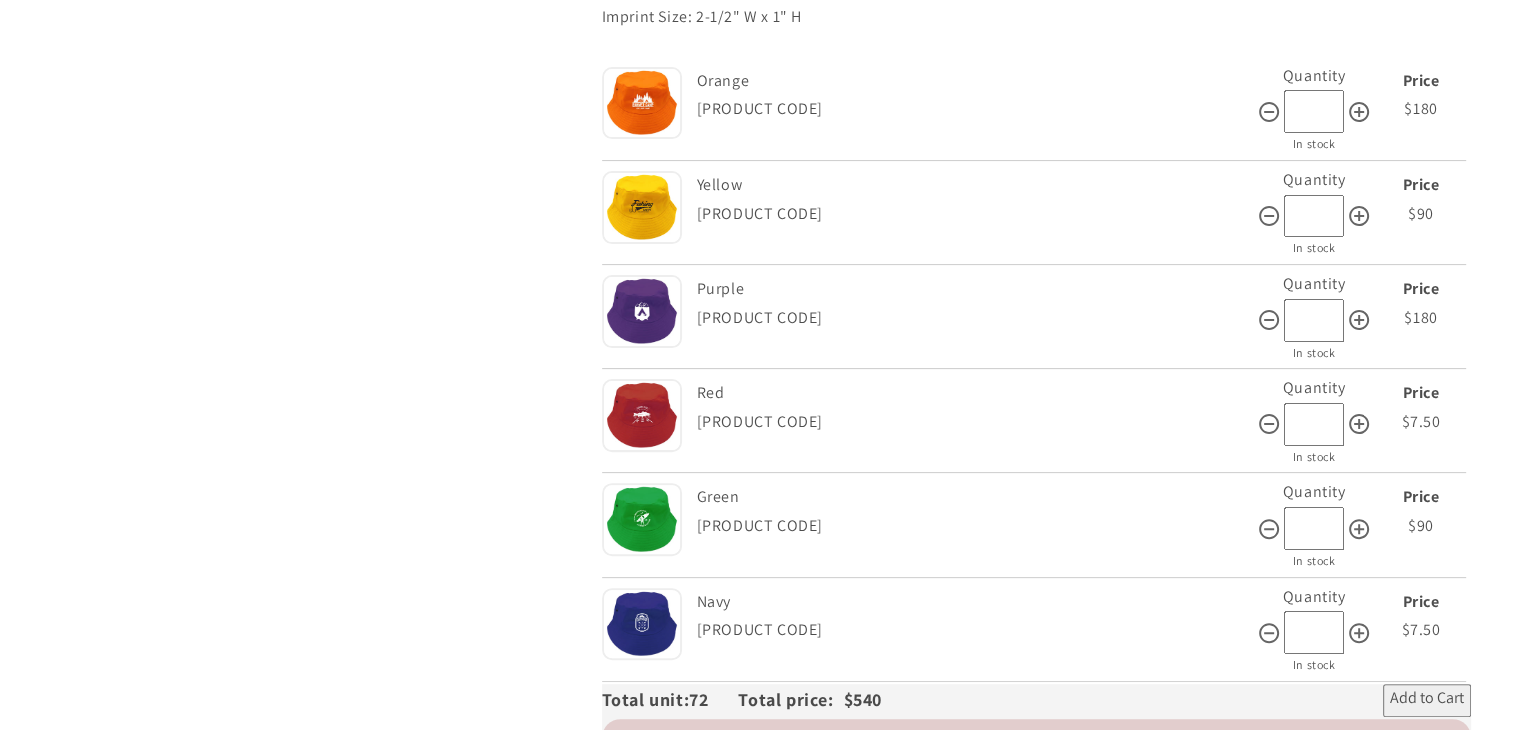drag, startPoint x: 1438, startPoint y: 670, endPoint x: 1203, endPoint y: 584, distance: 250.24188 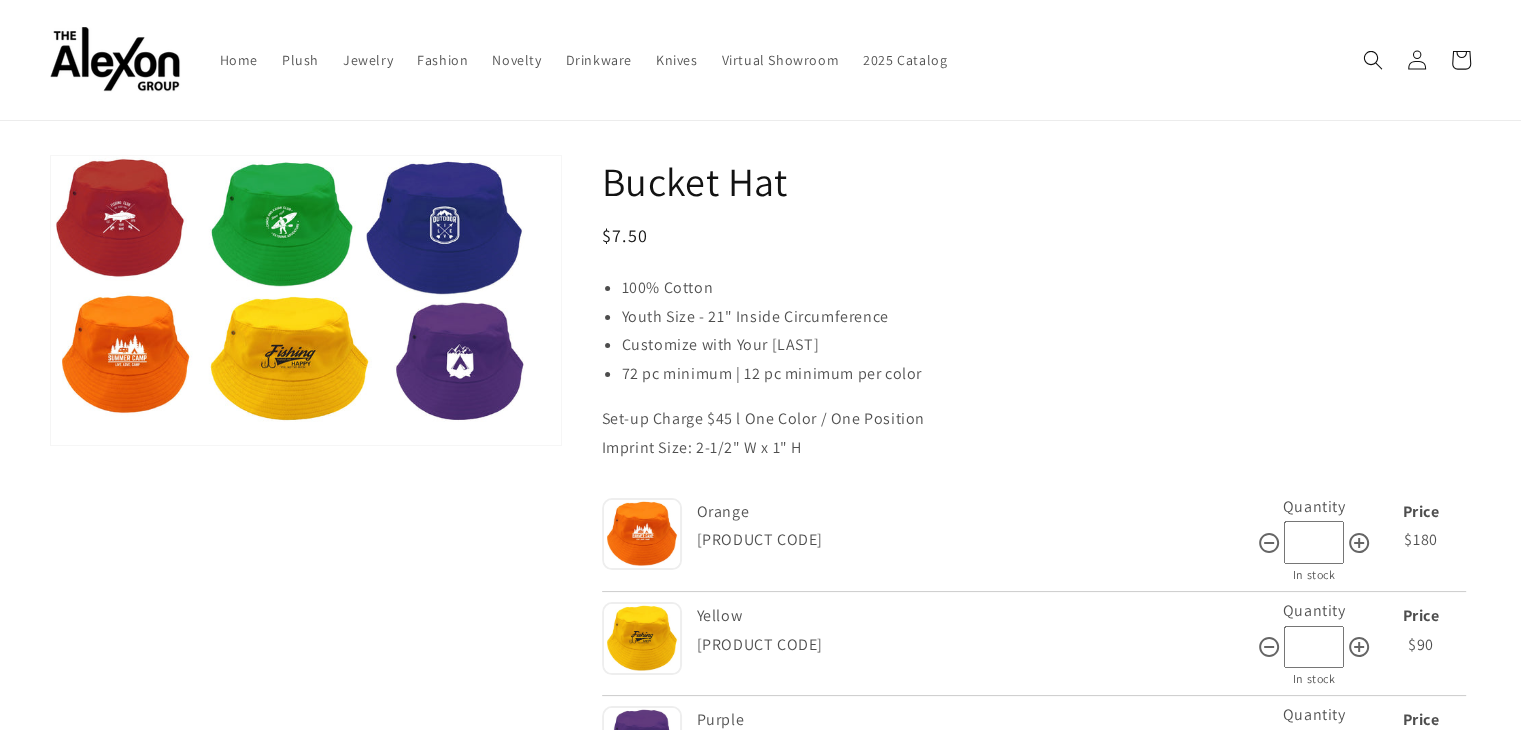 scroll, scrollTop: 0, scrollLeft: 0, axis: both 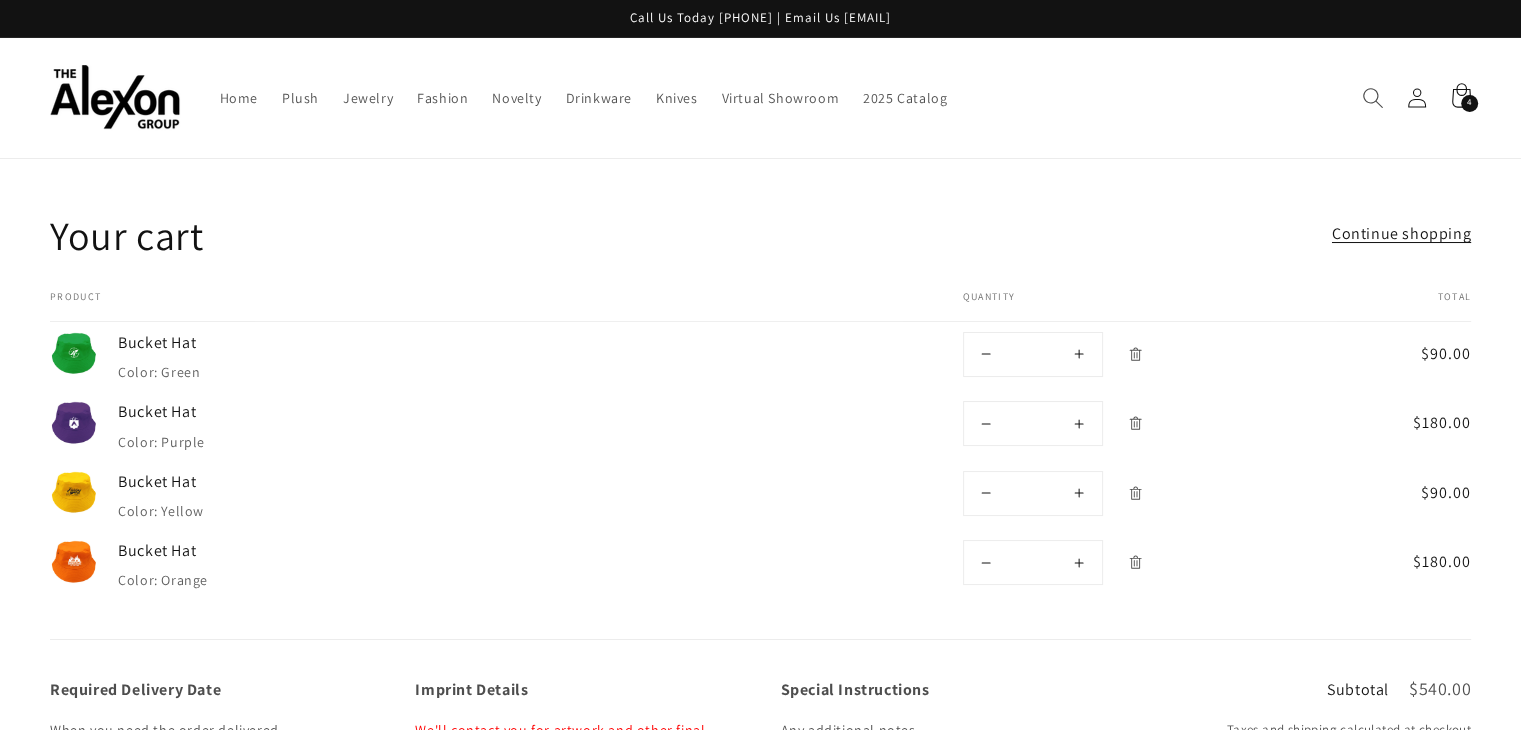 click 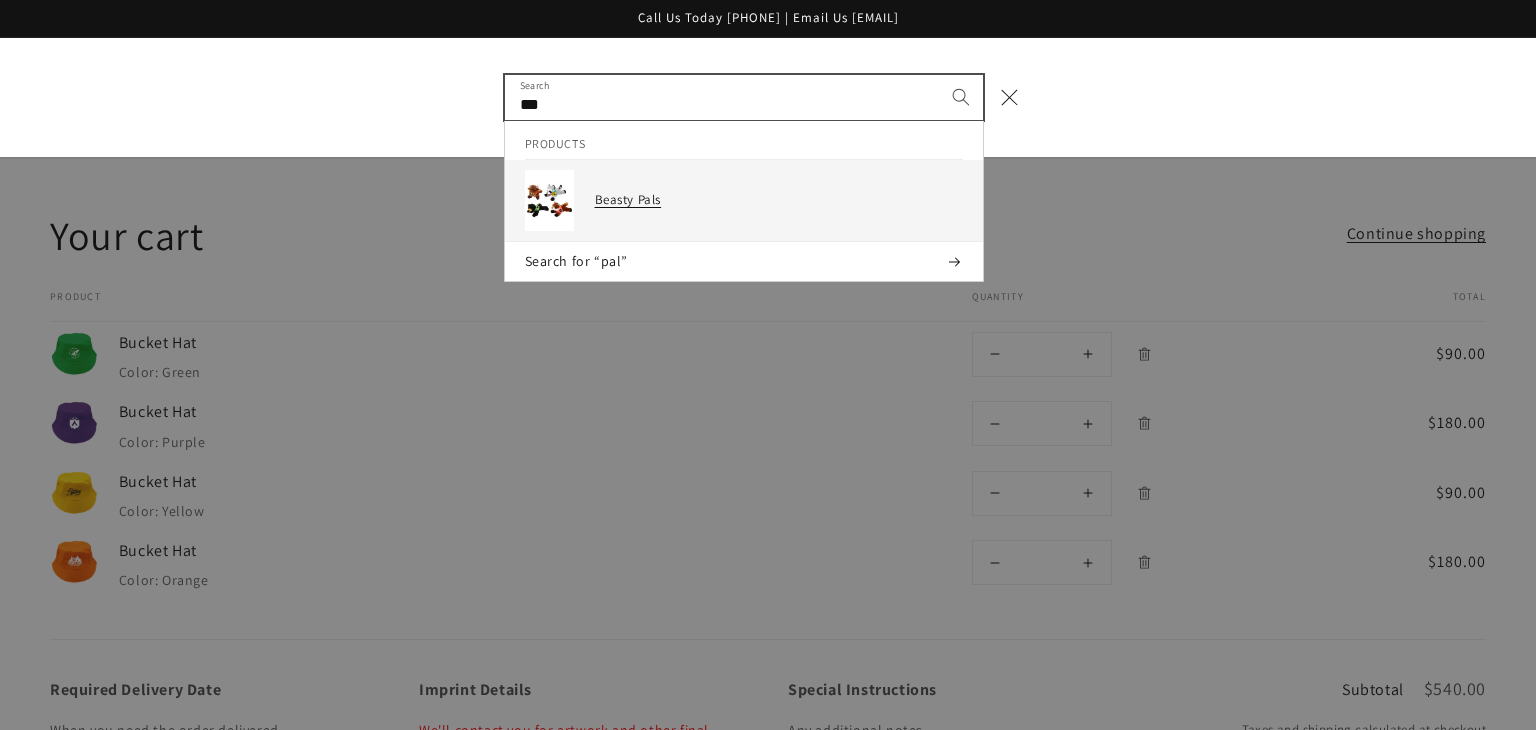 type on "***" 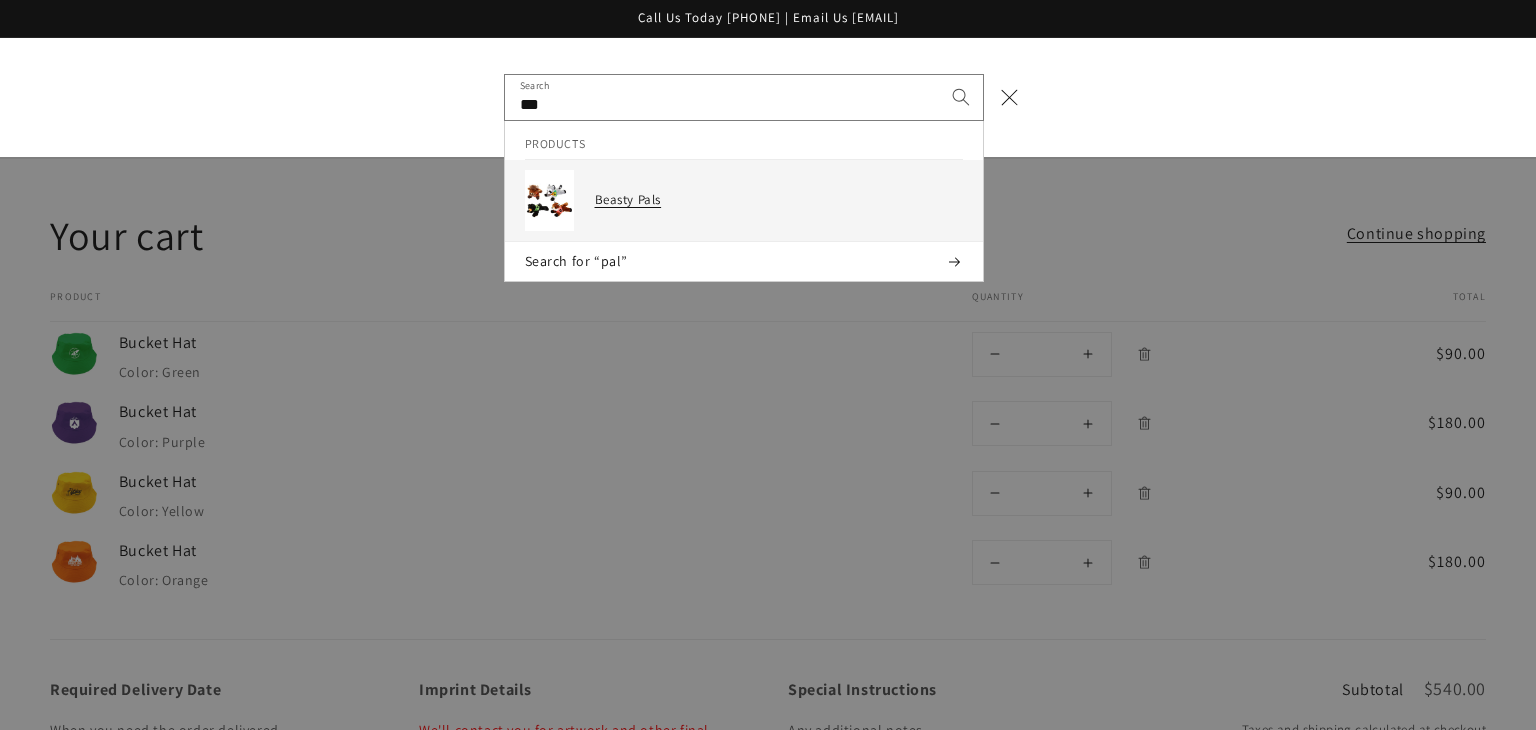 click on "Beasty Pals" at bounding box center [779, 200] 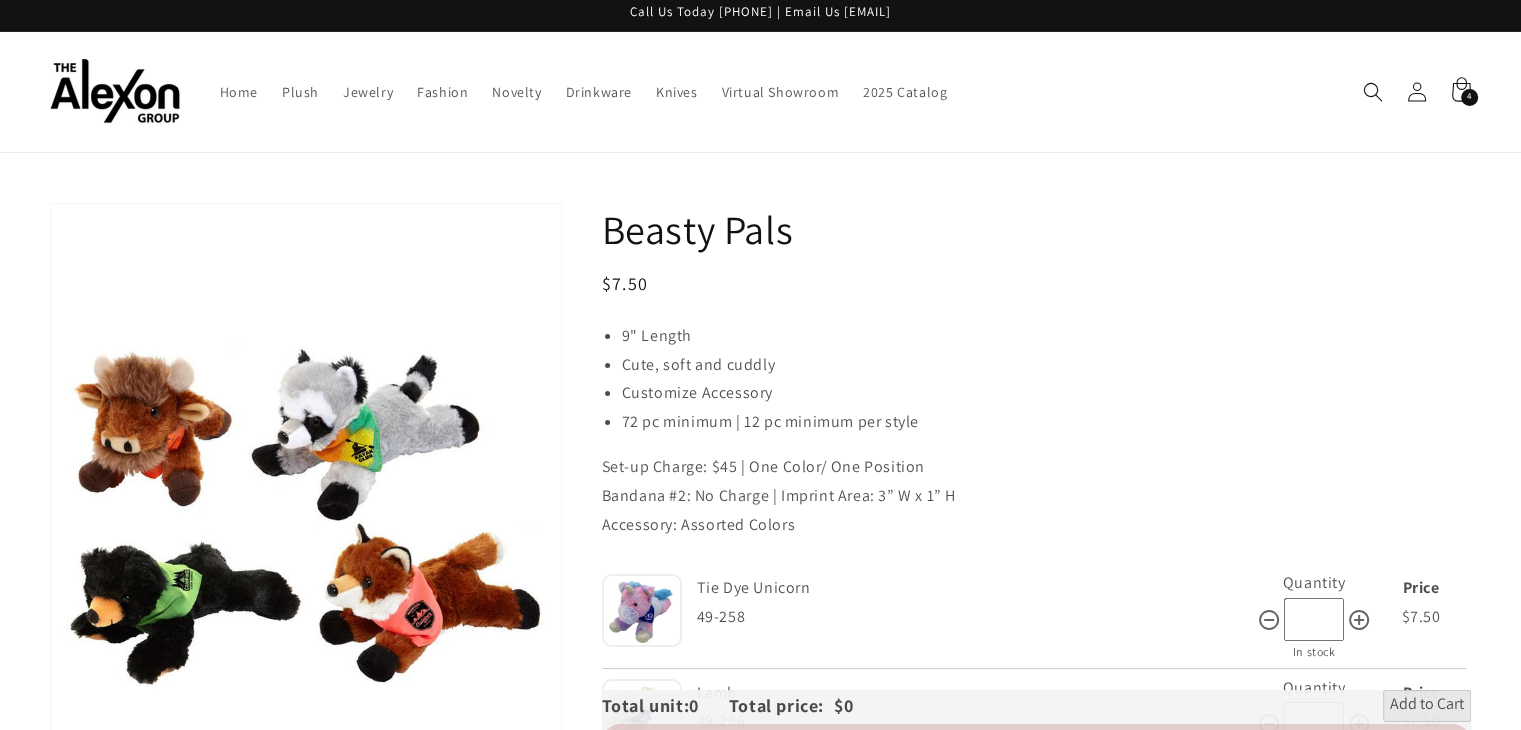scroll, scrollTop: 400, scrollLeft: 0, axis: vertical 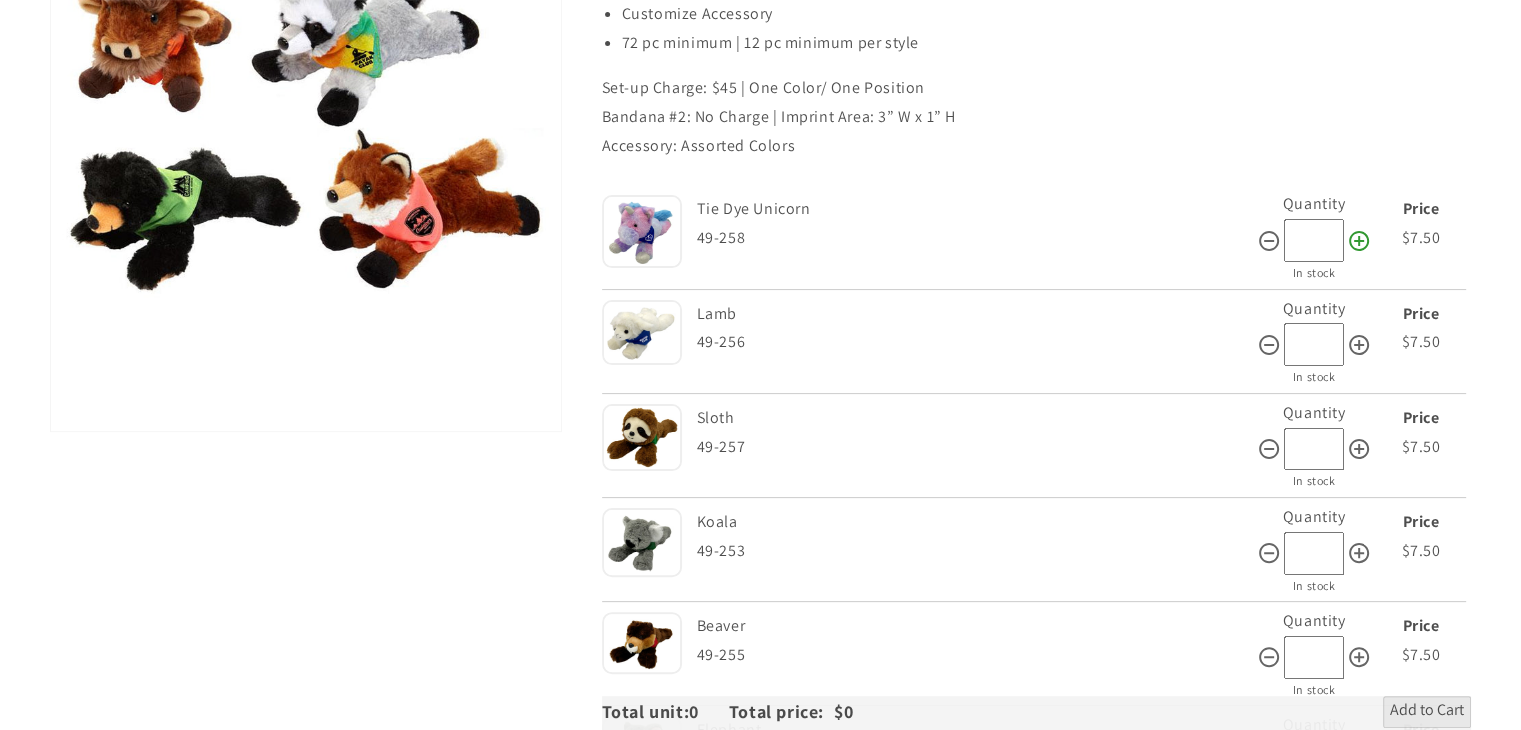click 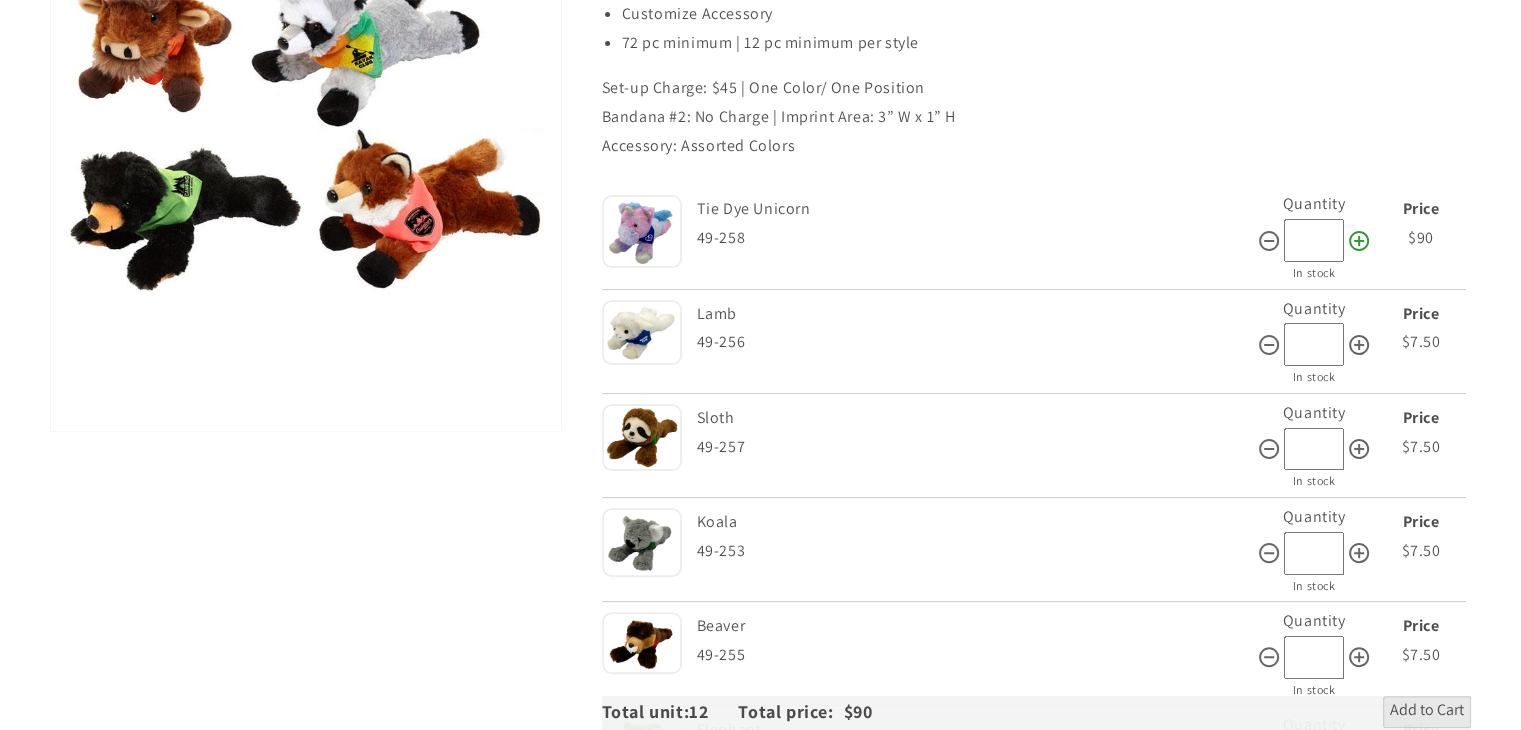 click 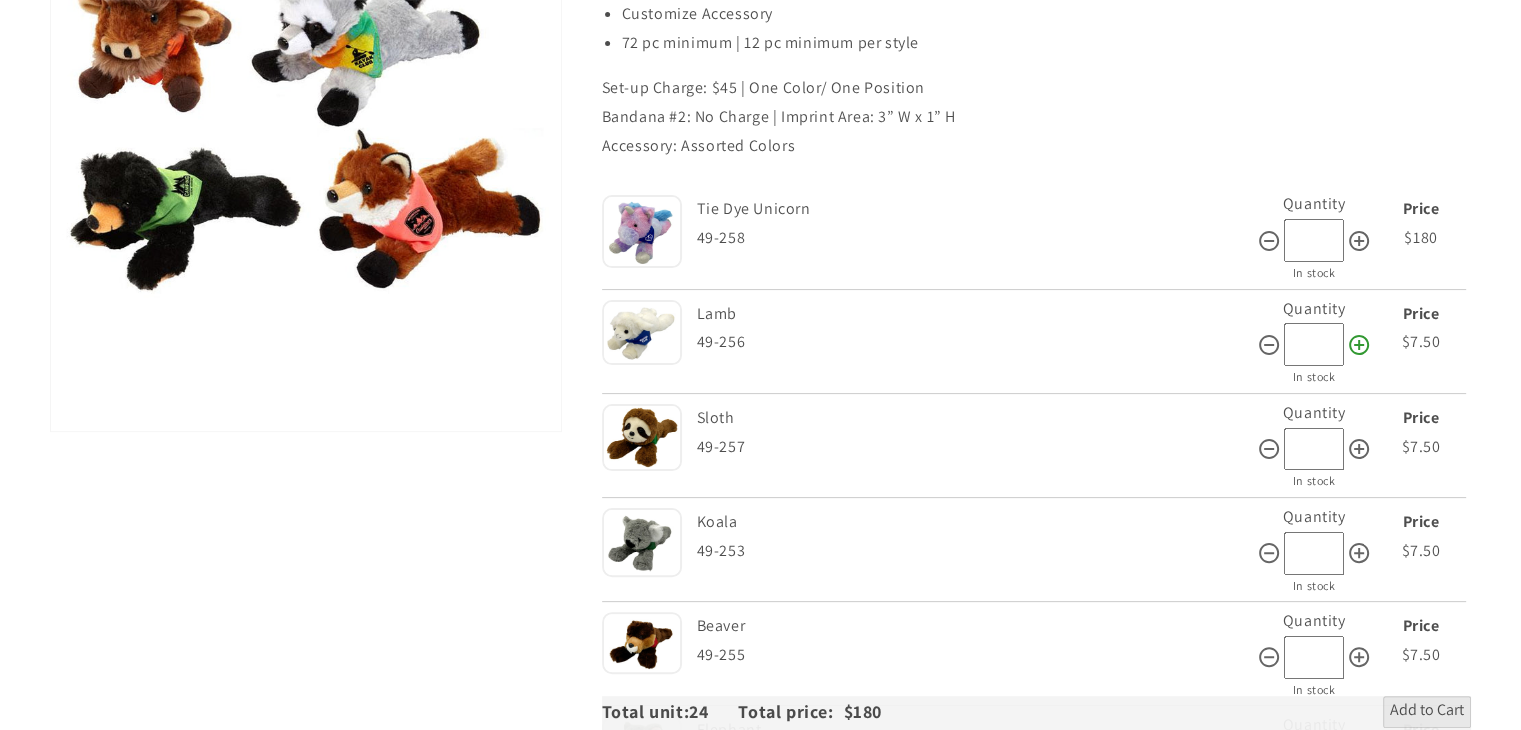 click 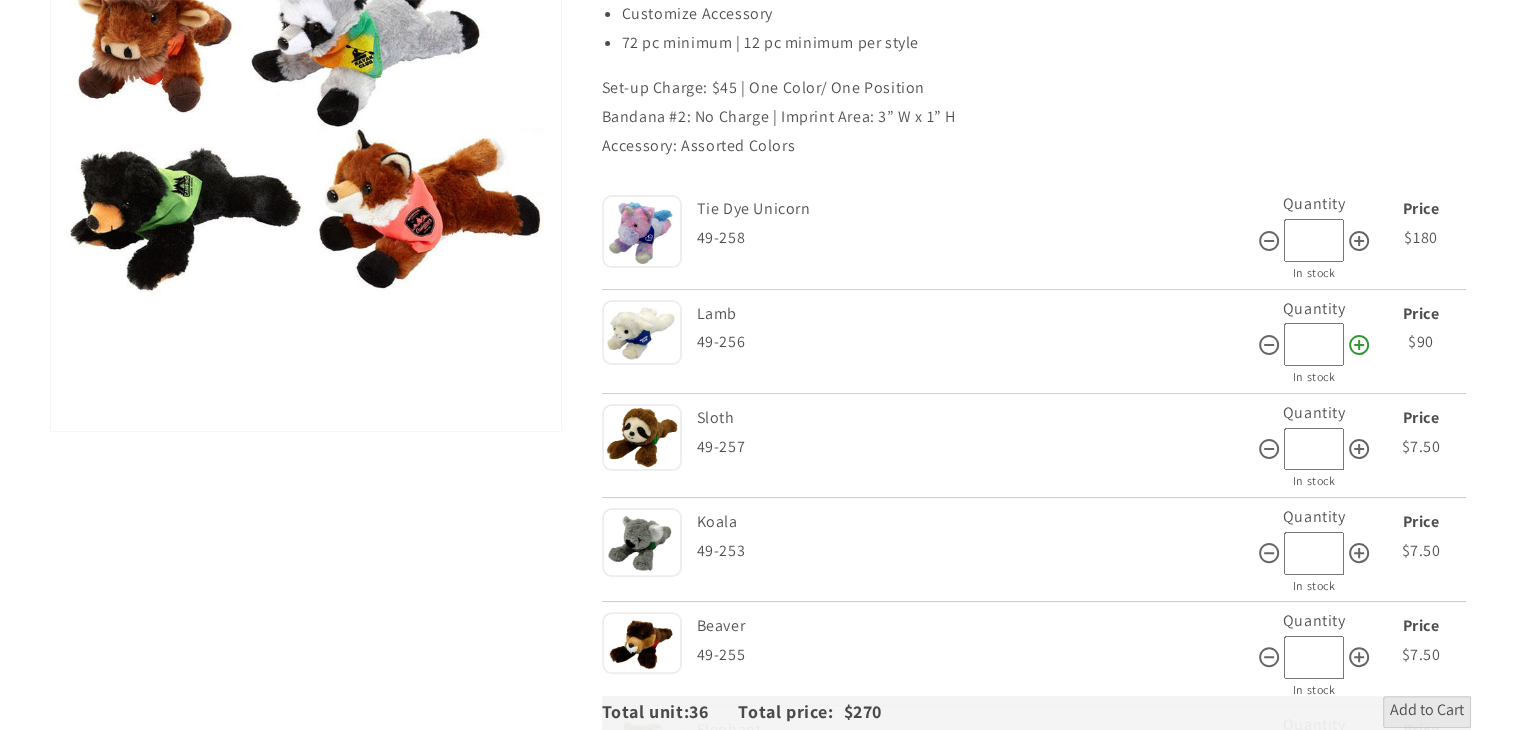 click 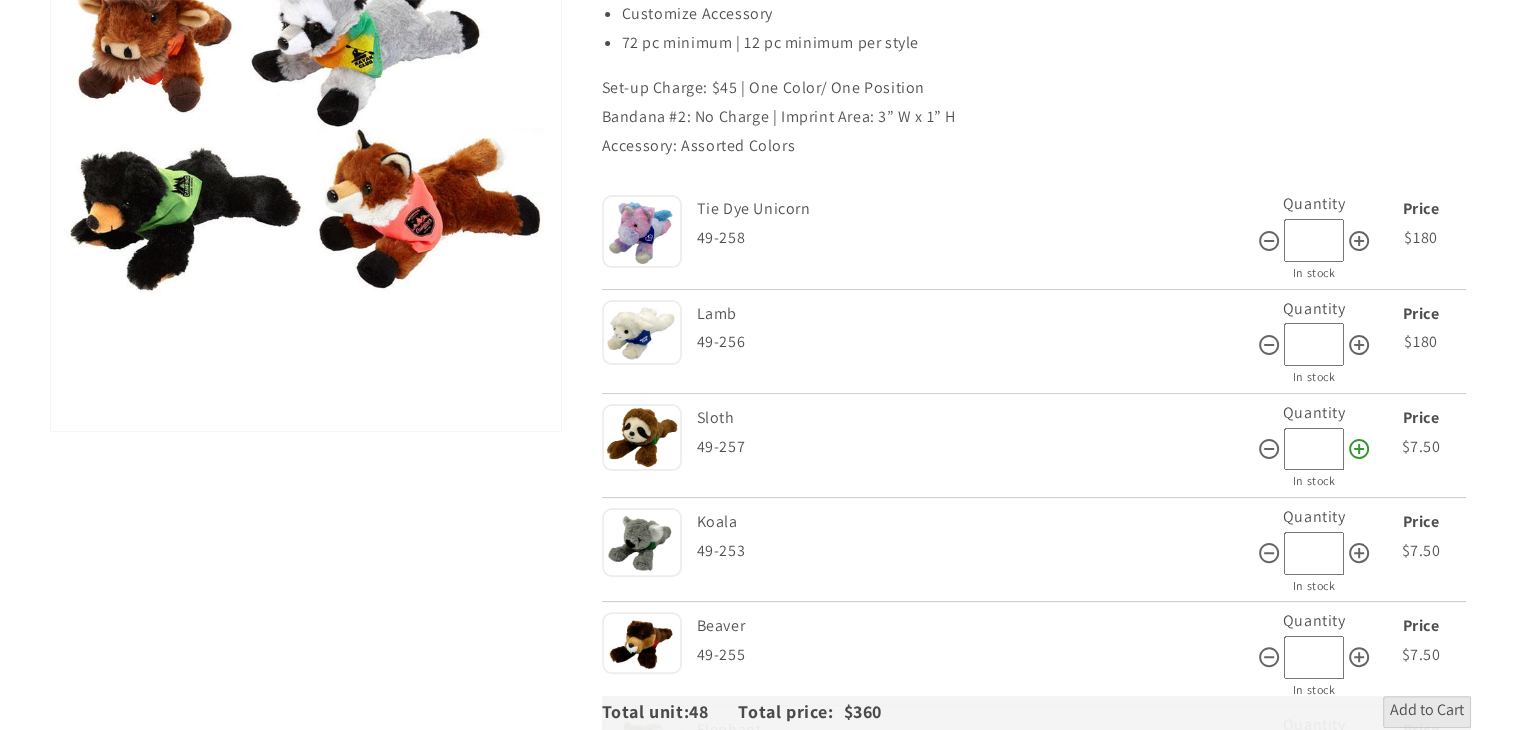 click 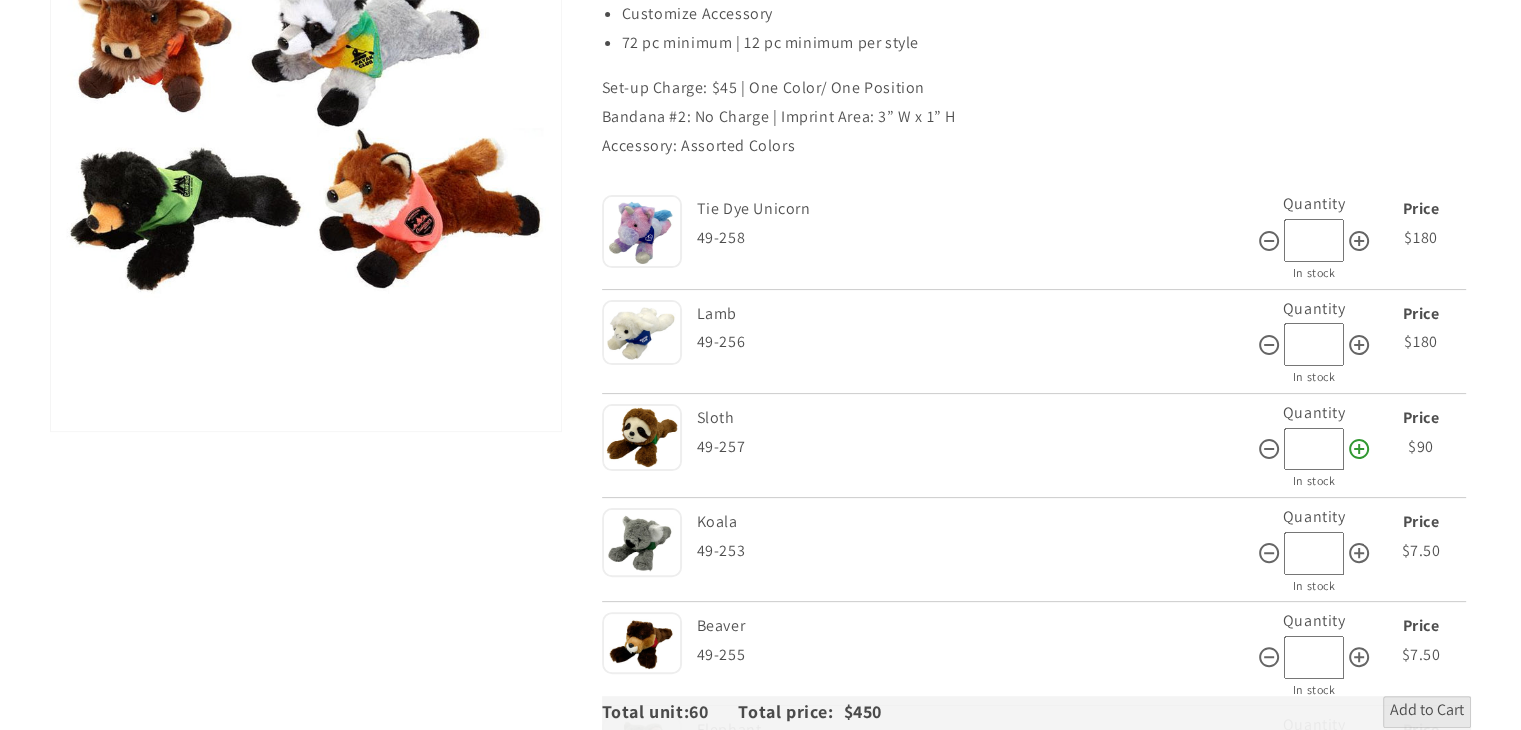 click 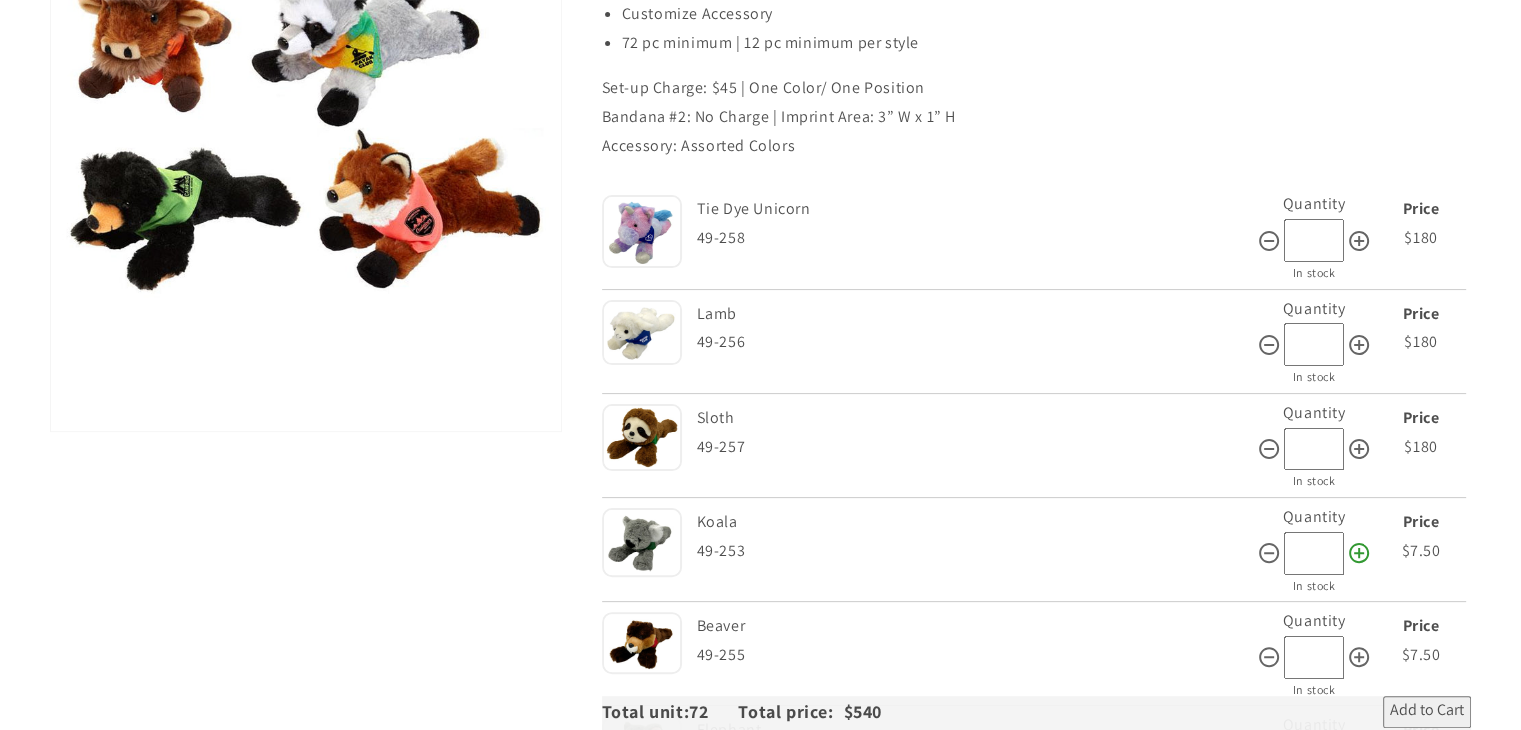 click 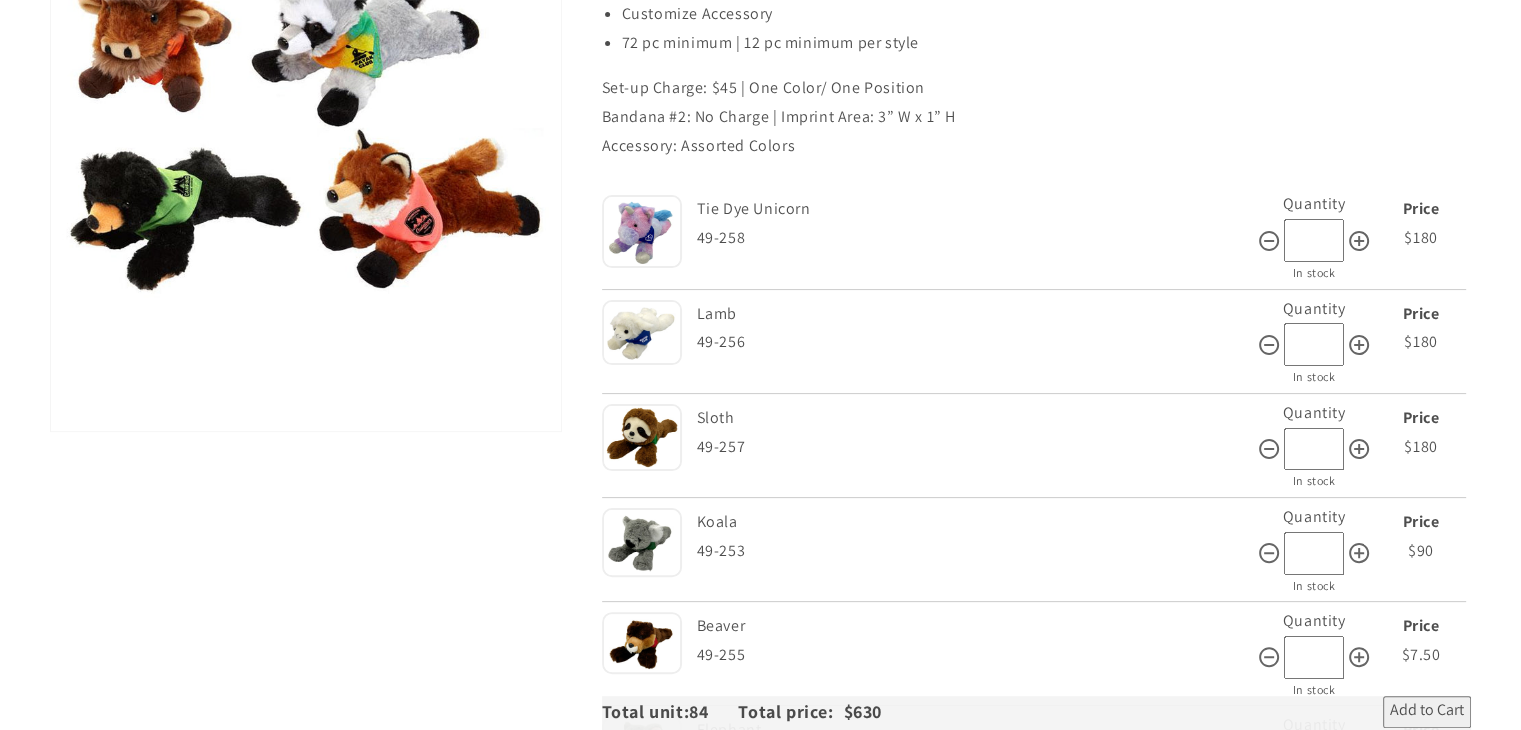 click on "Add to Cart" at bounding box center [1427, 712] 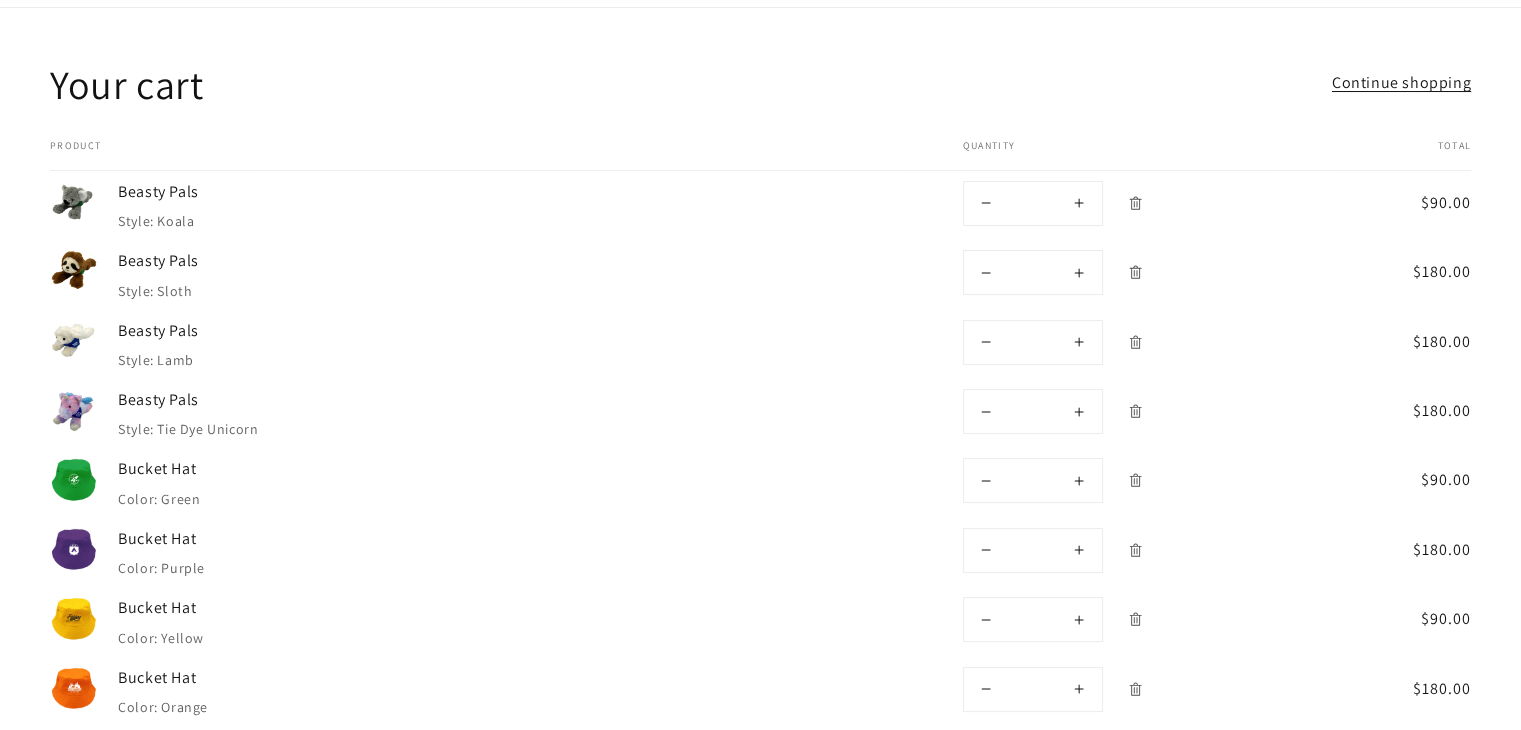 scroll, scrollTop: 200, scrollLeft: 0, axis: vertical 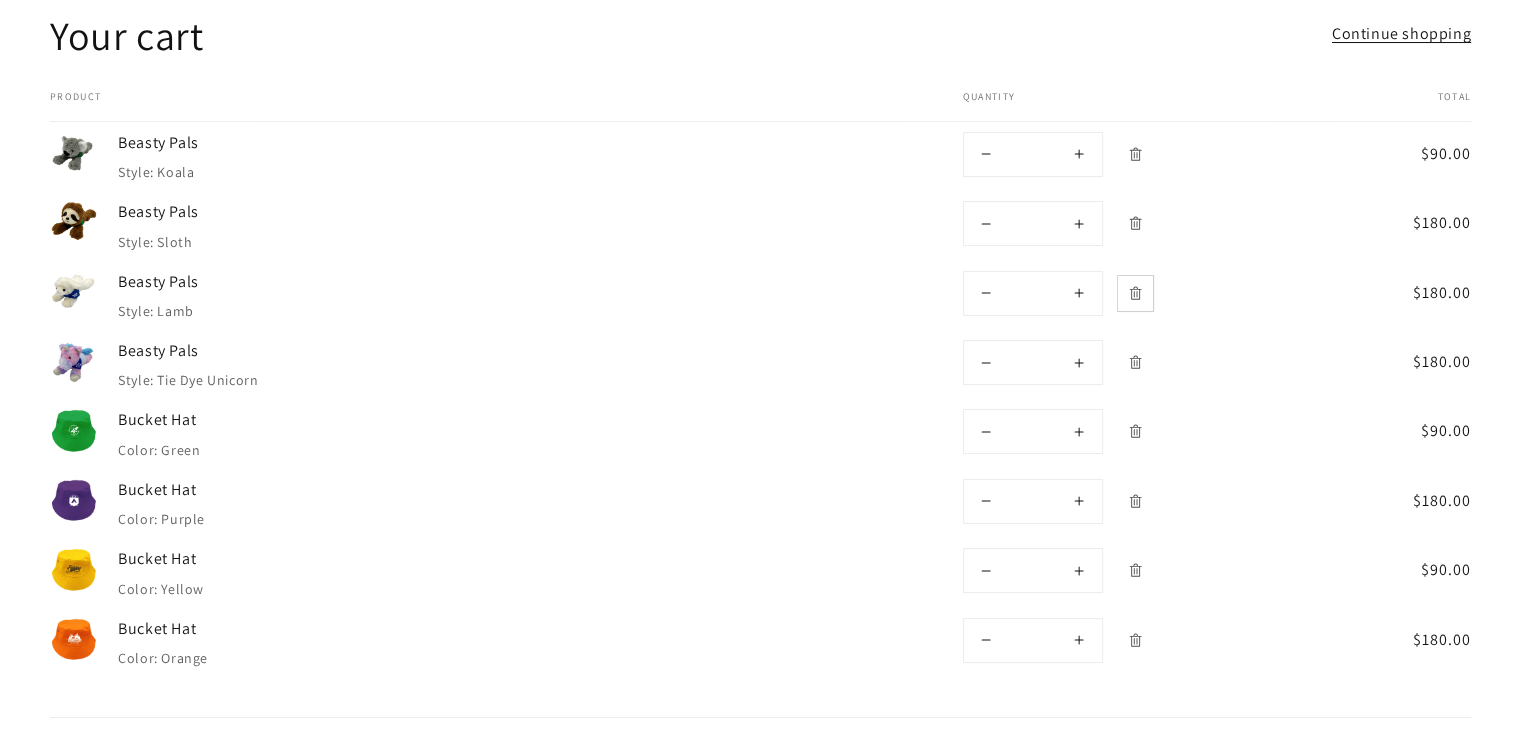 click 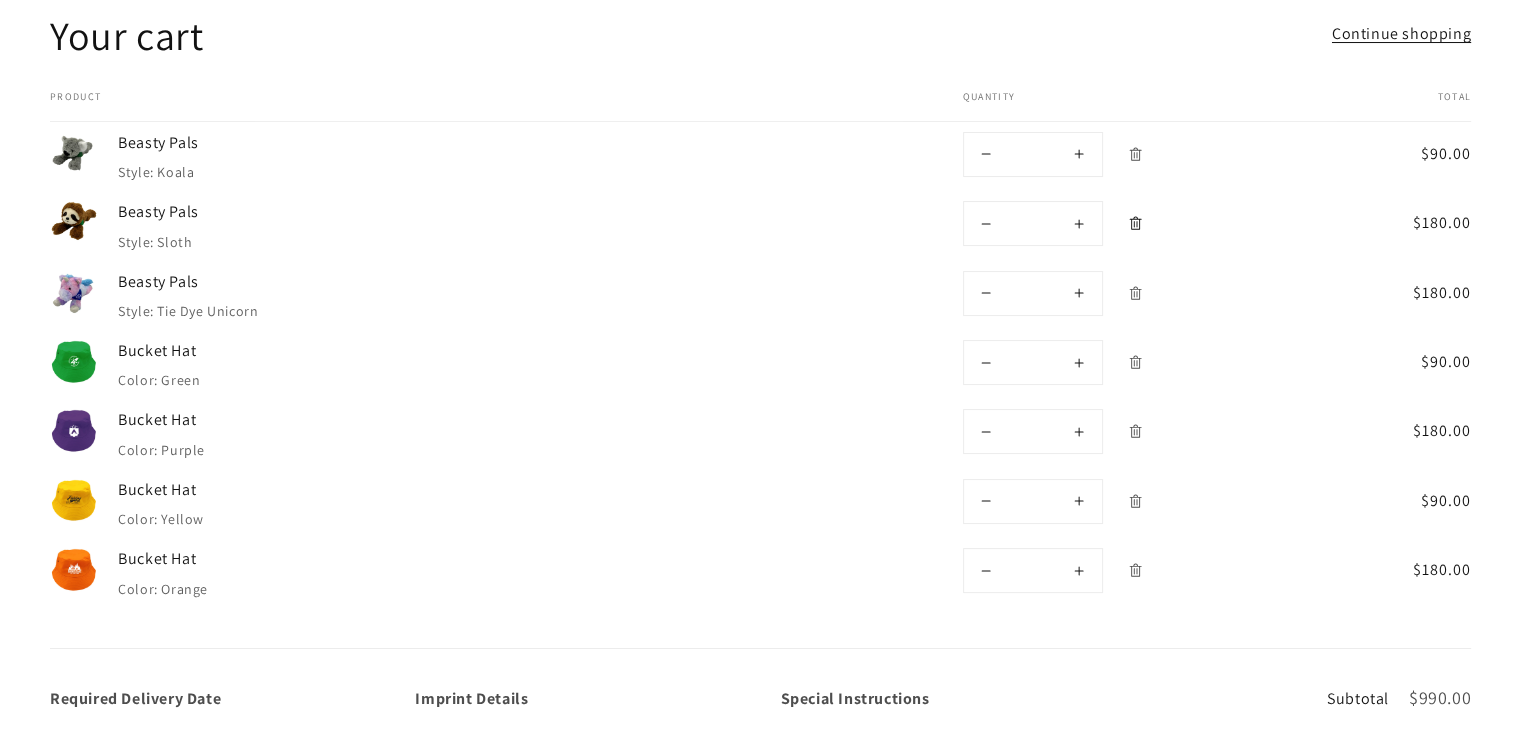 click 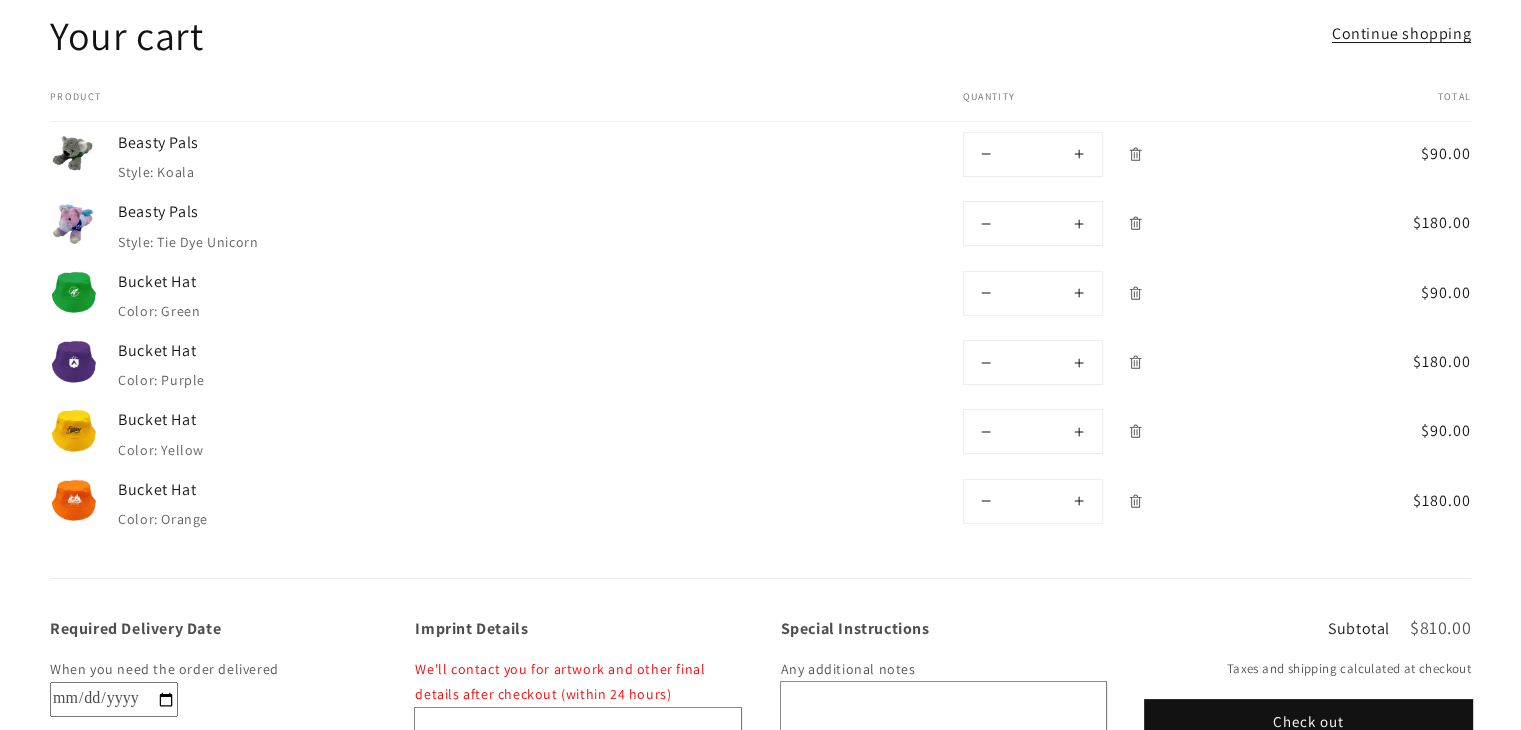 click on "Check out" at bounding box center [1308, 723] 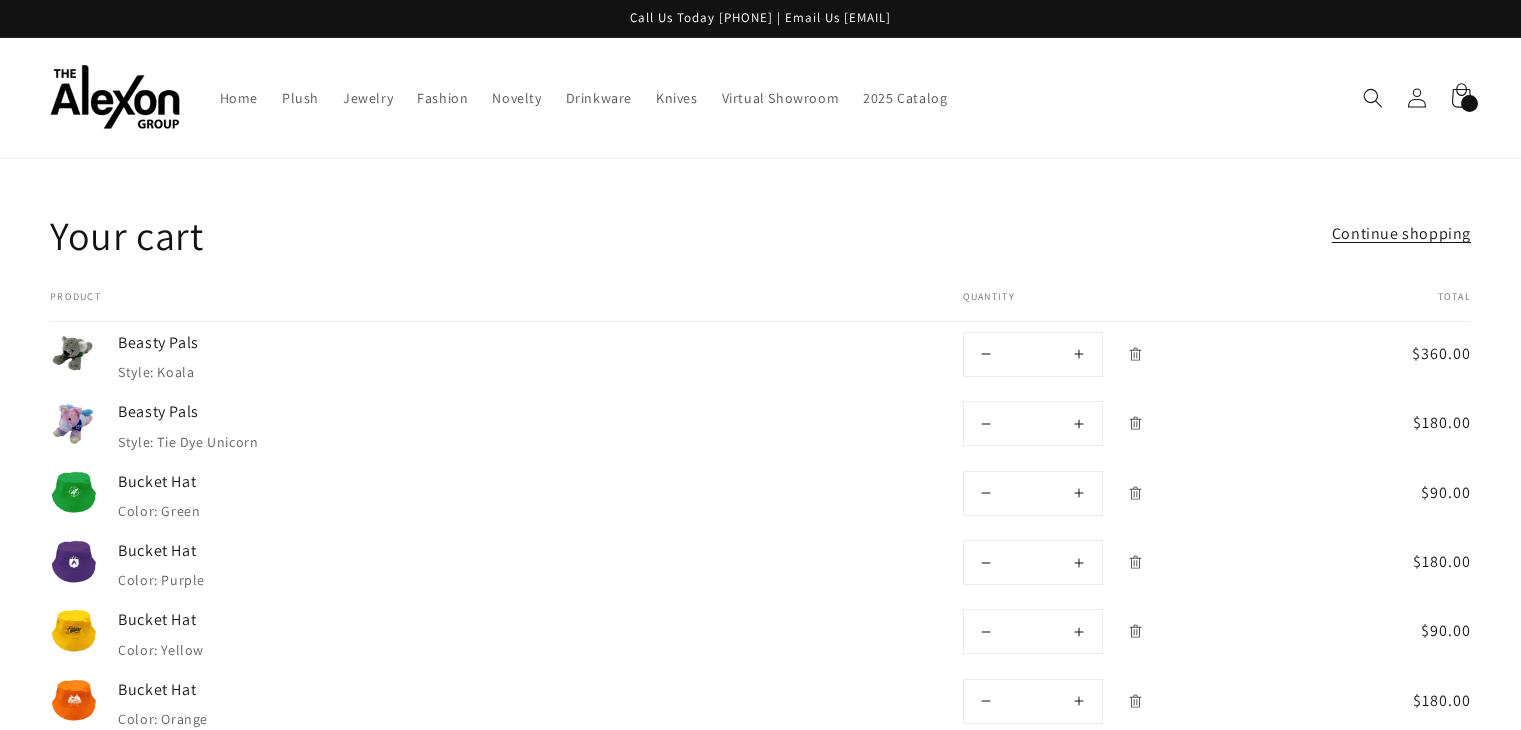 scroll, scrollTop: 200, scrollLeft: 0, axis: vertical 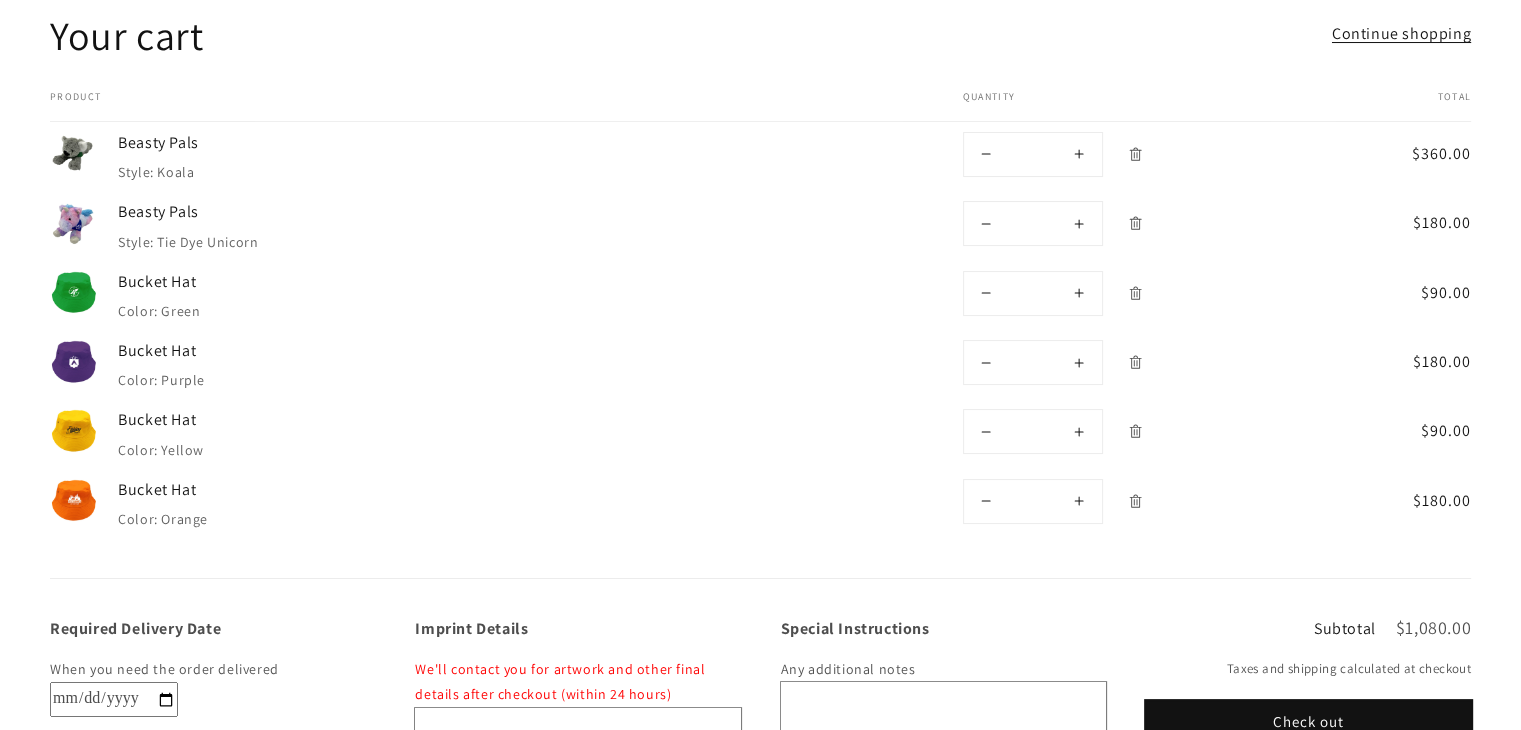 click on "Check out" at bounding box center [1308, 723] 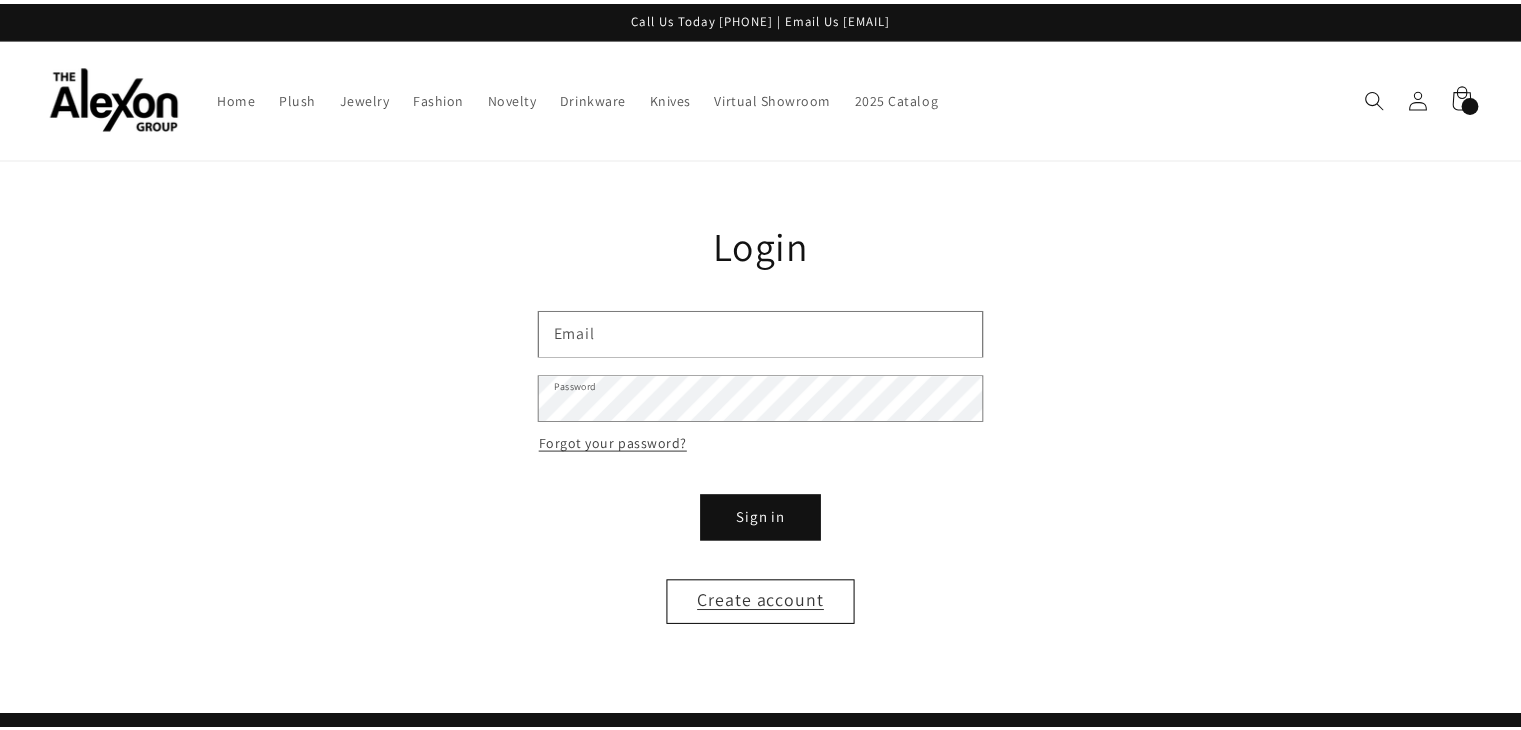 scroll, scrollTop: 0, scrollLeft: 0, axis: both 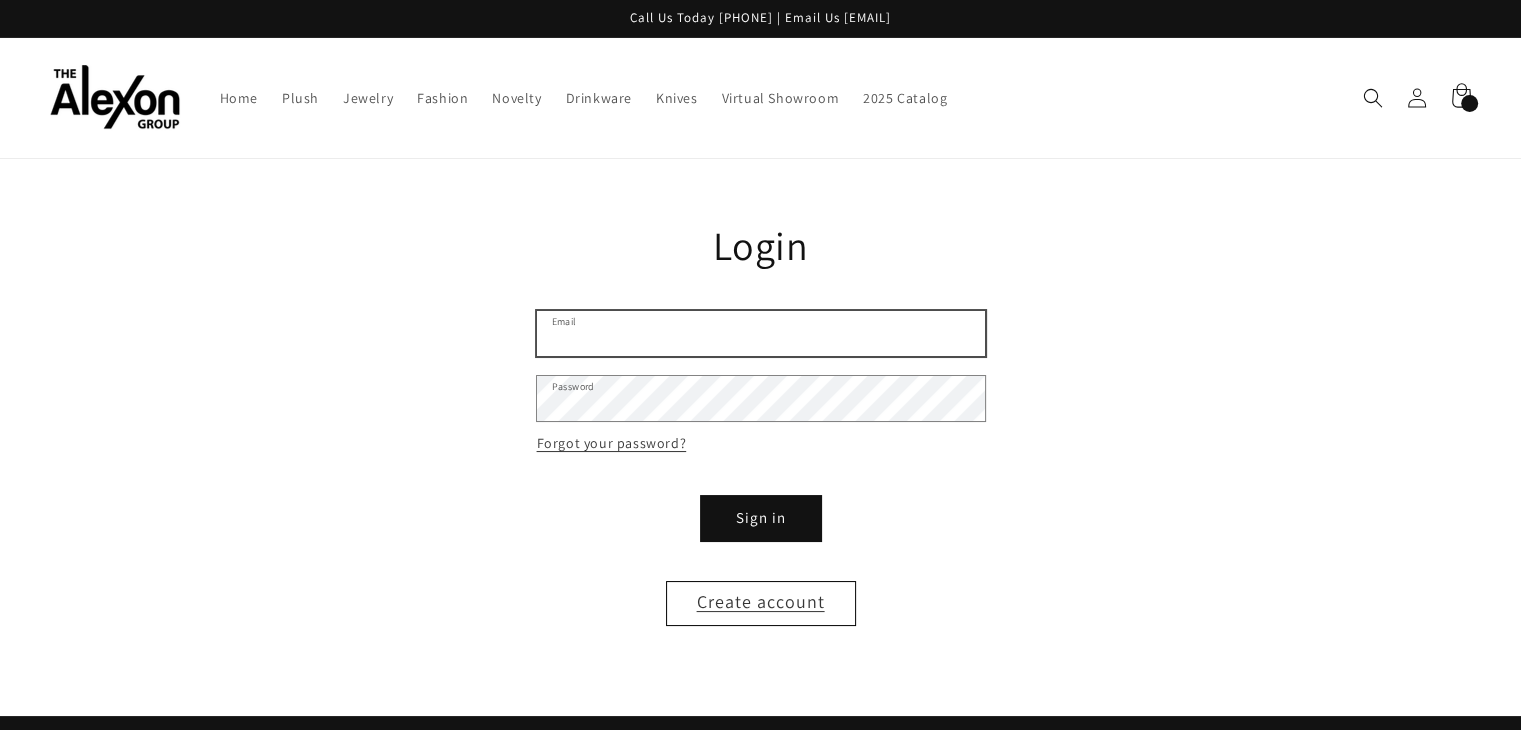 click on "Email" at bounding box center (761, 333) 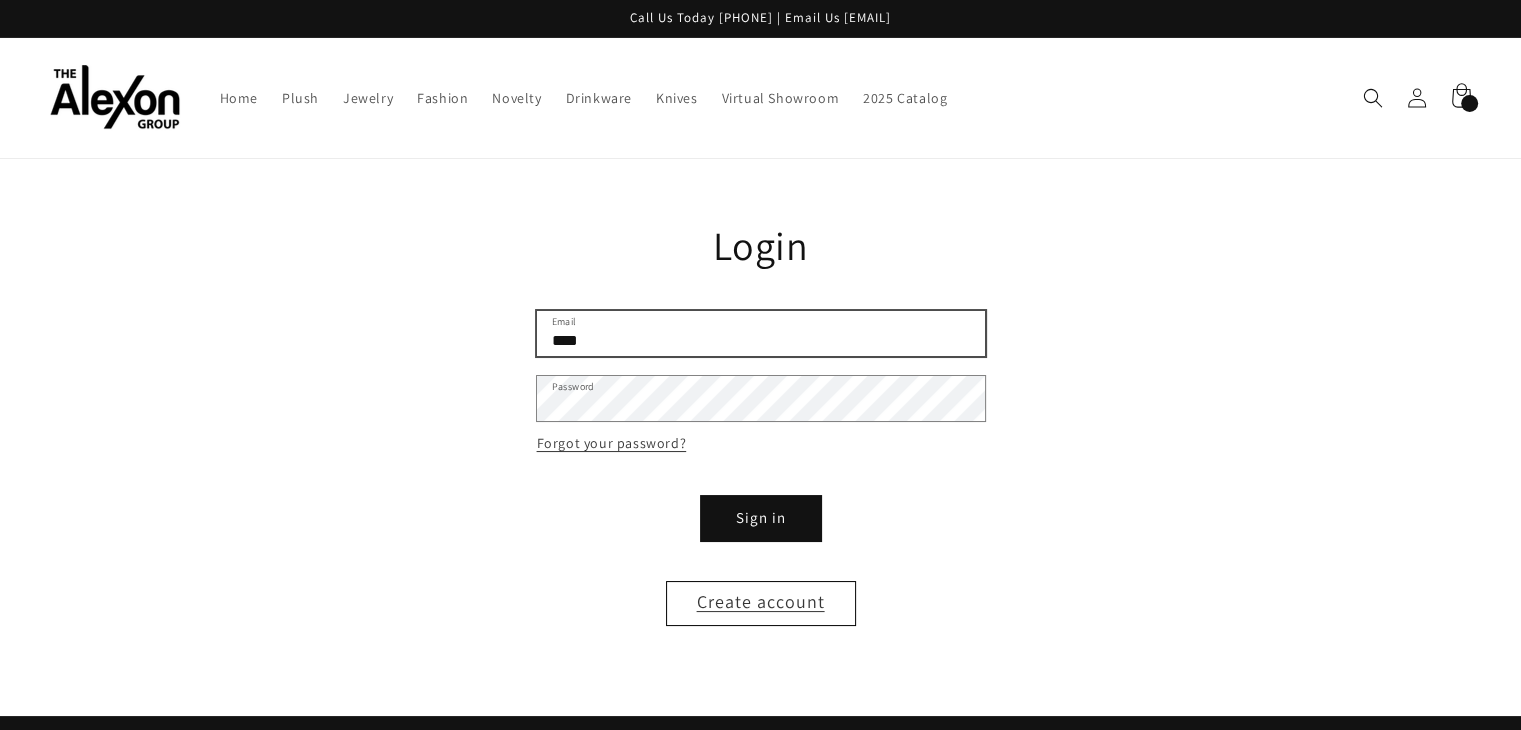 type on "**********" 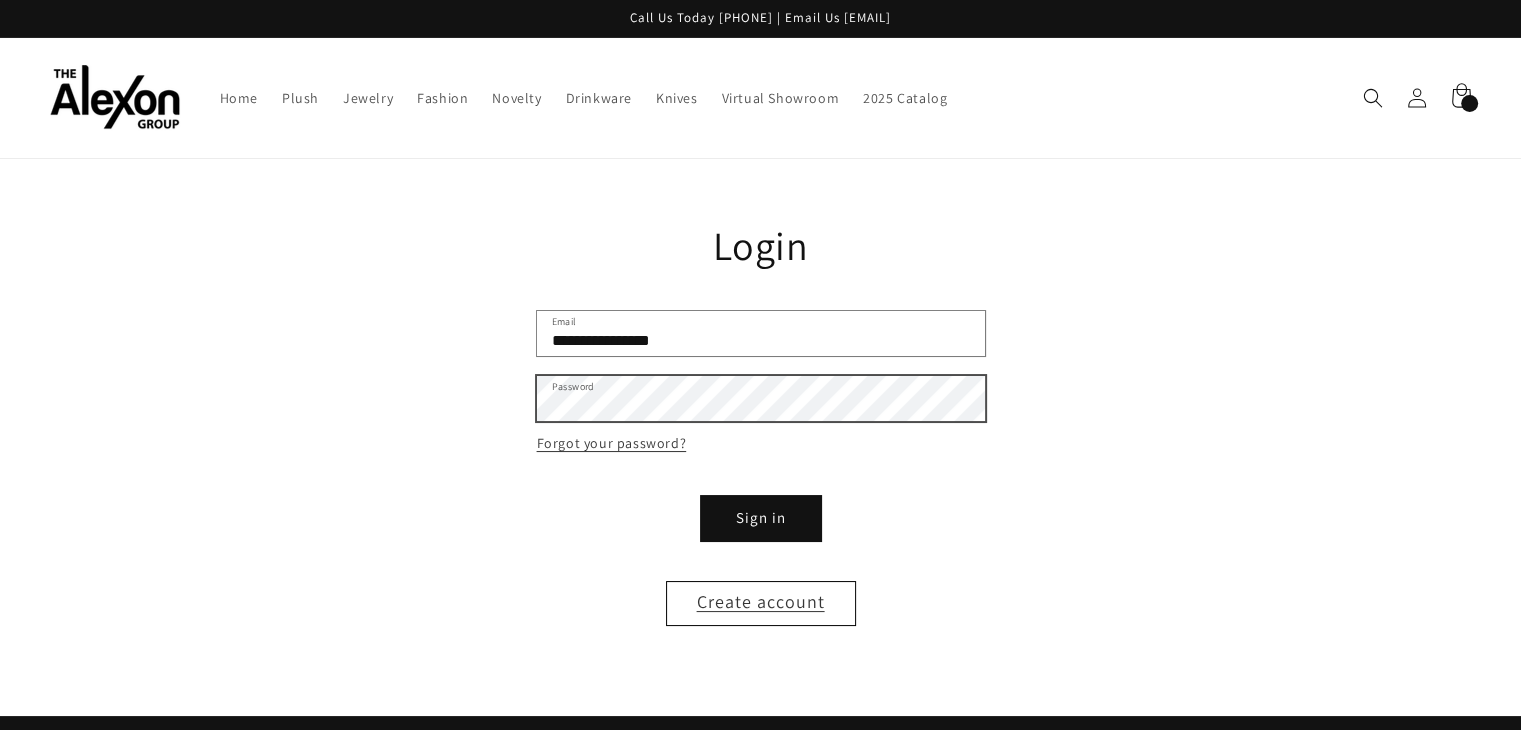 click on "Sign in" at bounding box center [761, 518] 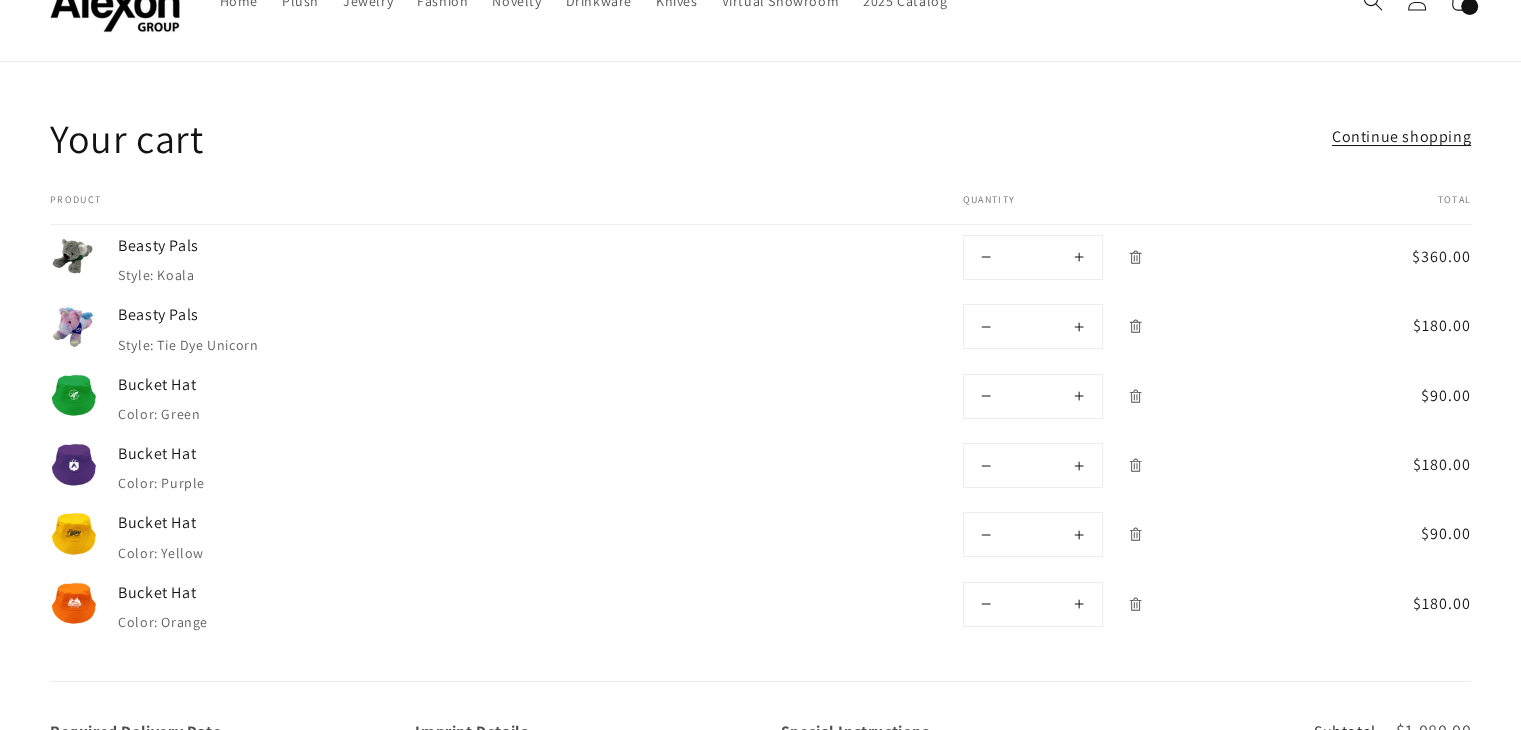 scroll, scrollTop: 100, scrollLeft: 0, axis: vertical 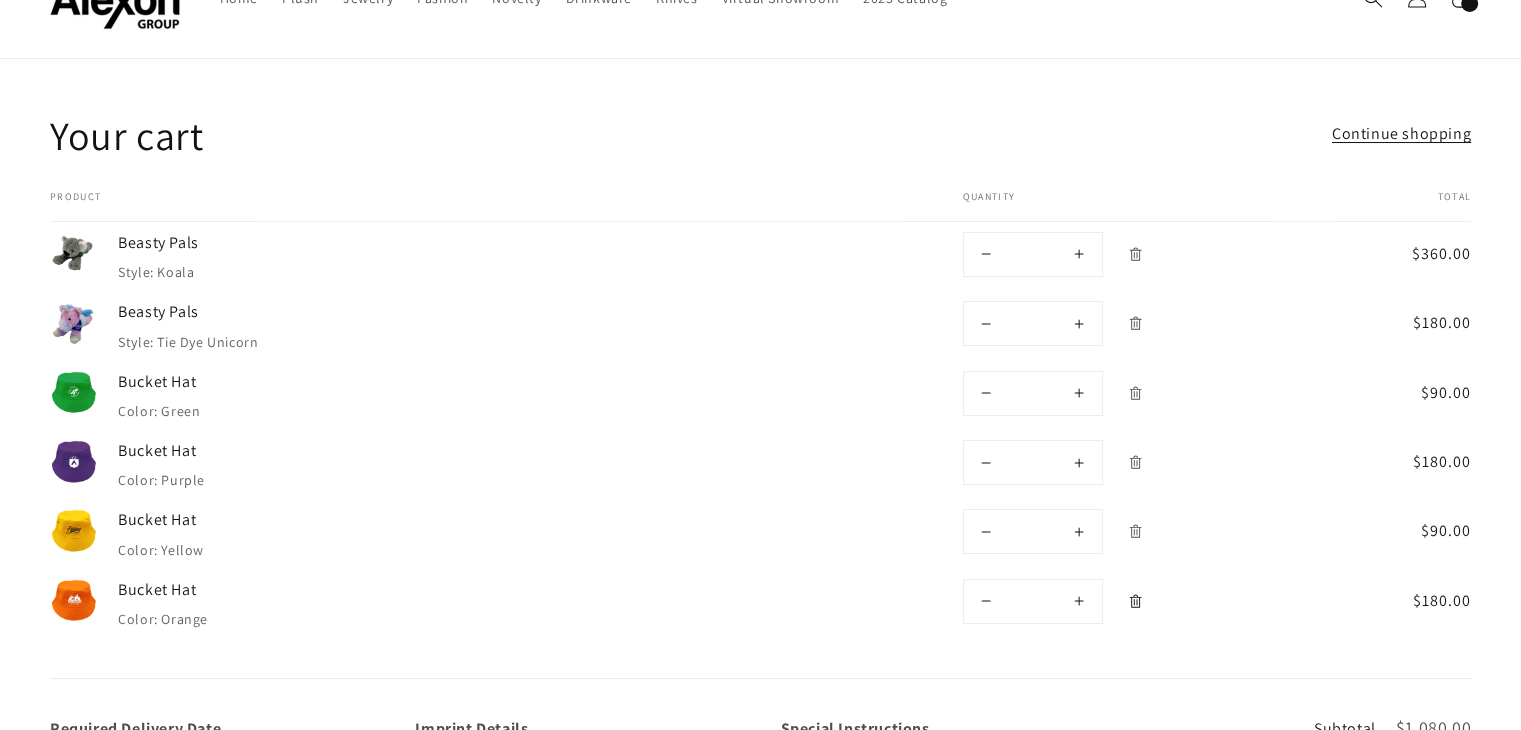 click 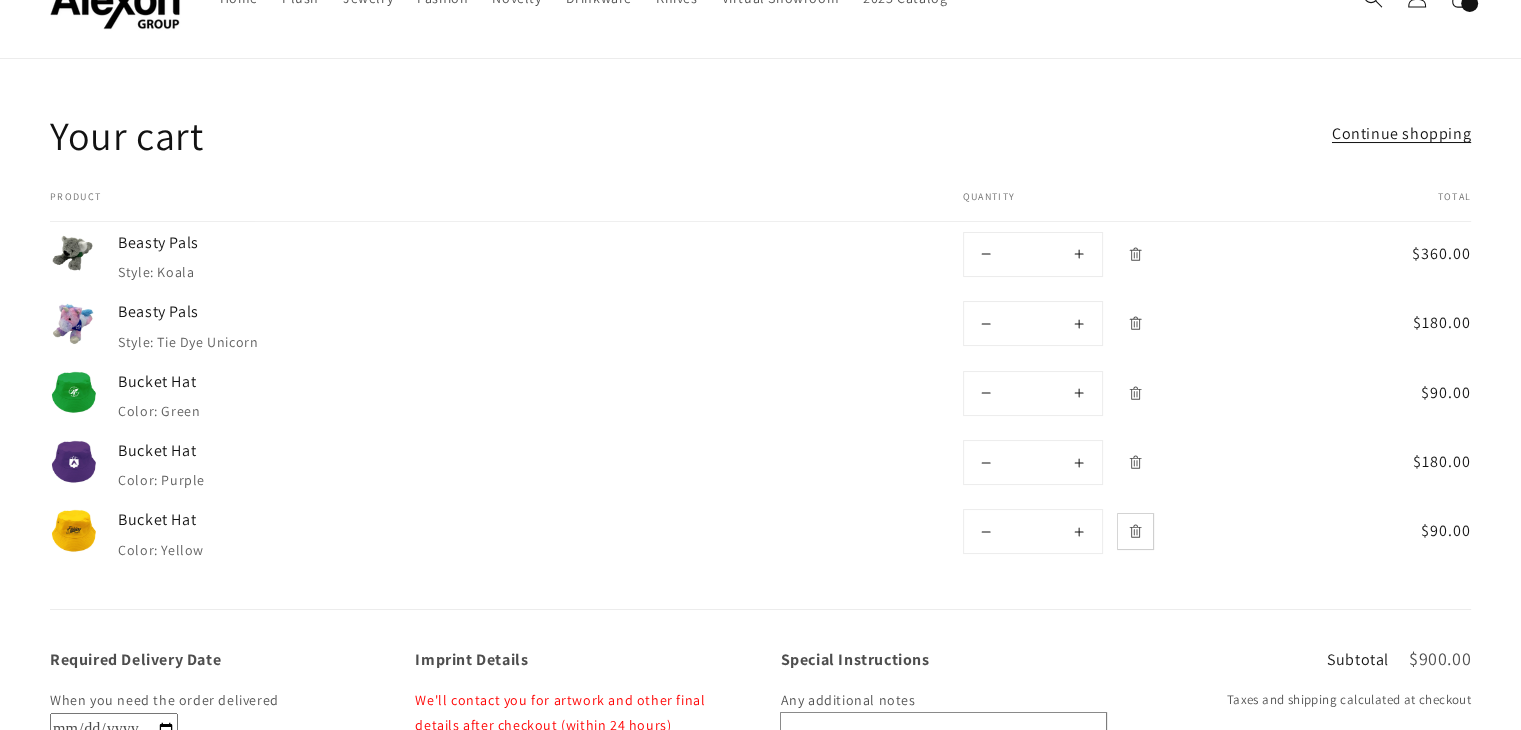 click 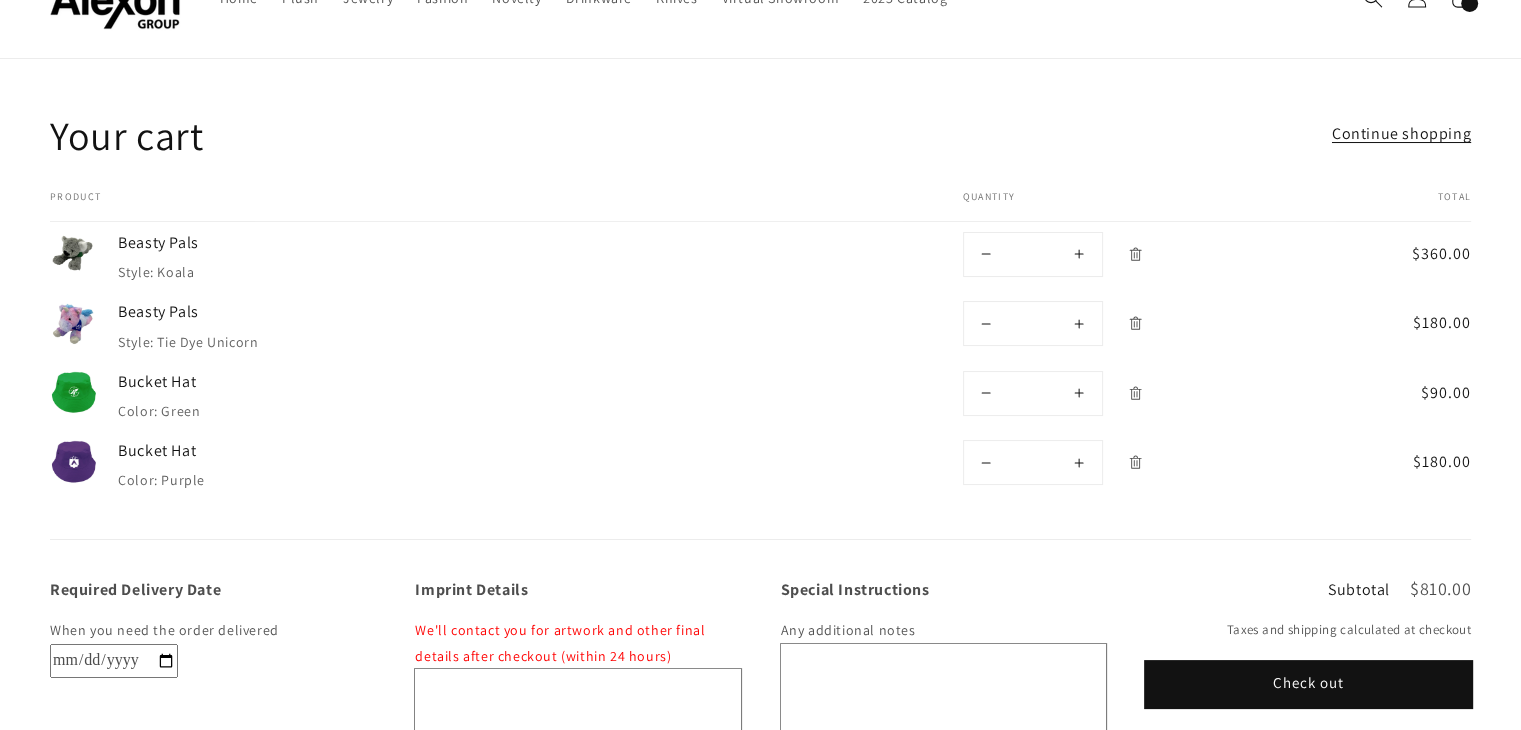click on "Check out" at bounding box center (1308, 684) 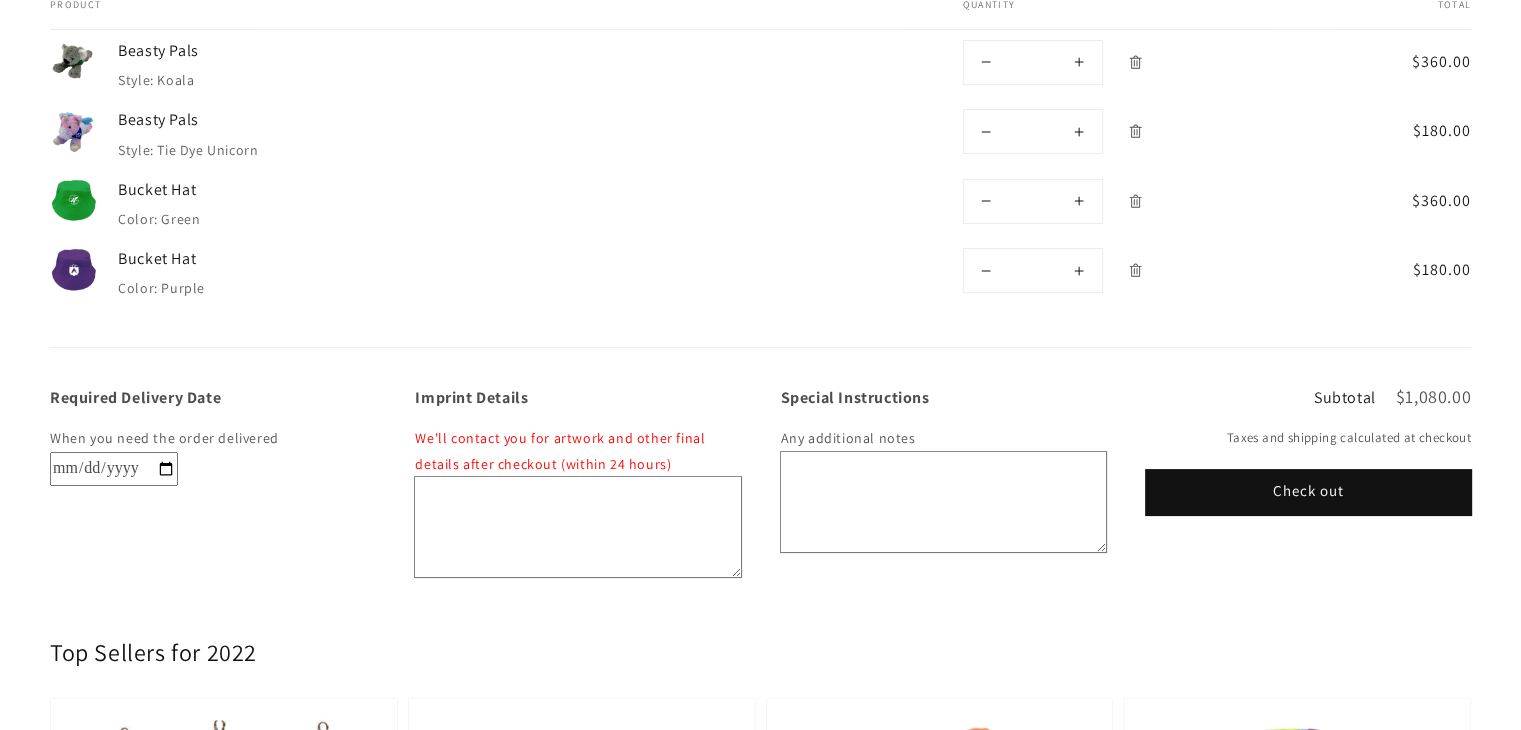 scroll, scrollTop: 300, scrollLeft: 0, axis: vertical 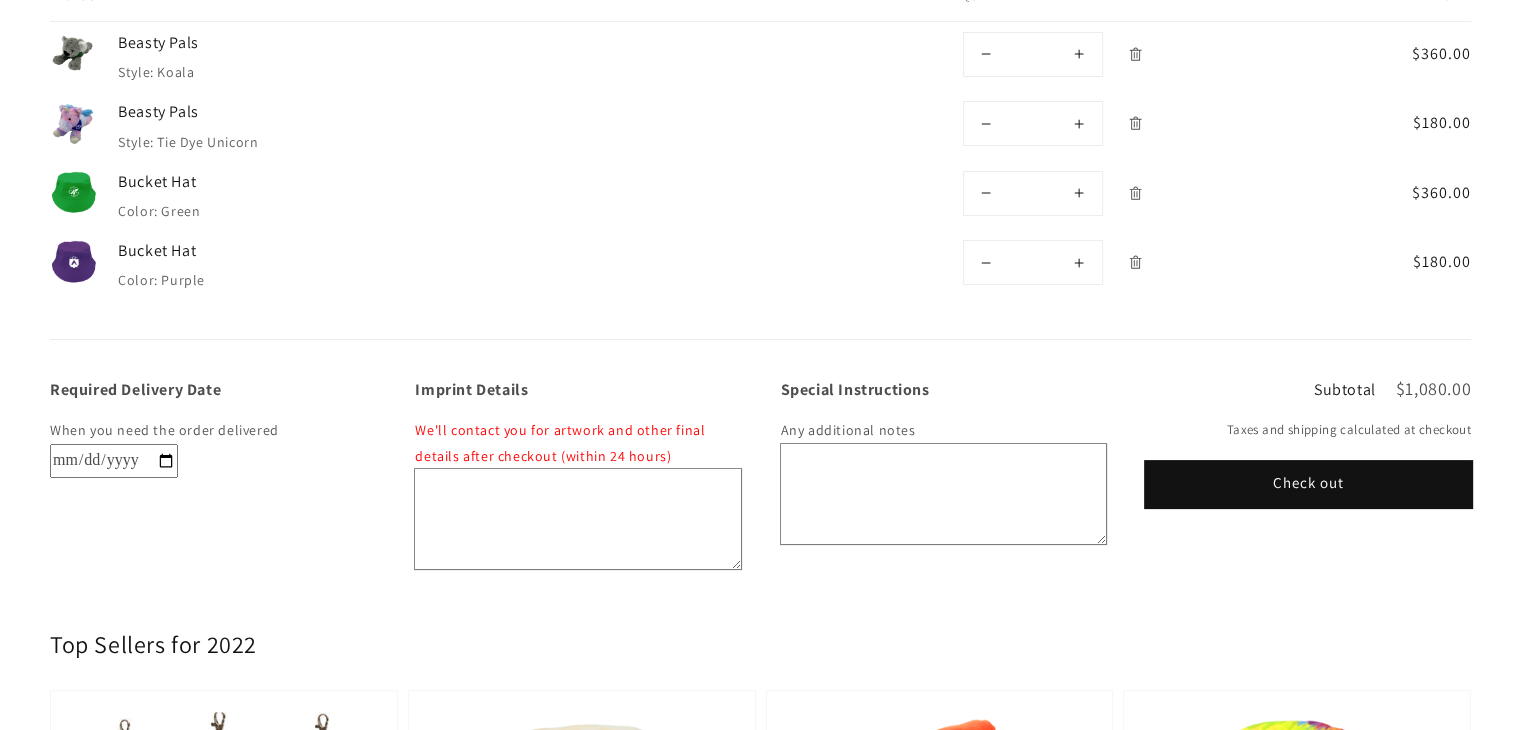 click on "Check out" at bounding box center (1308, 484) 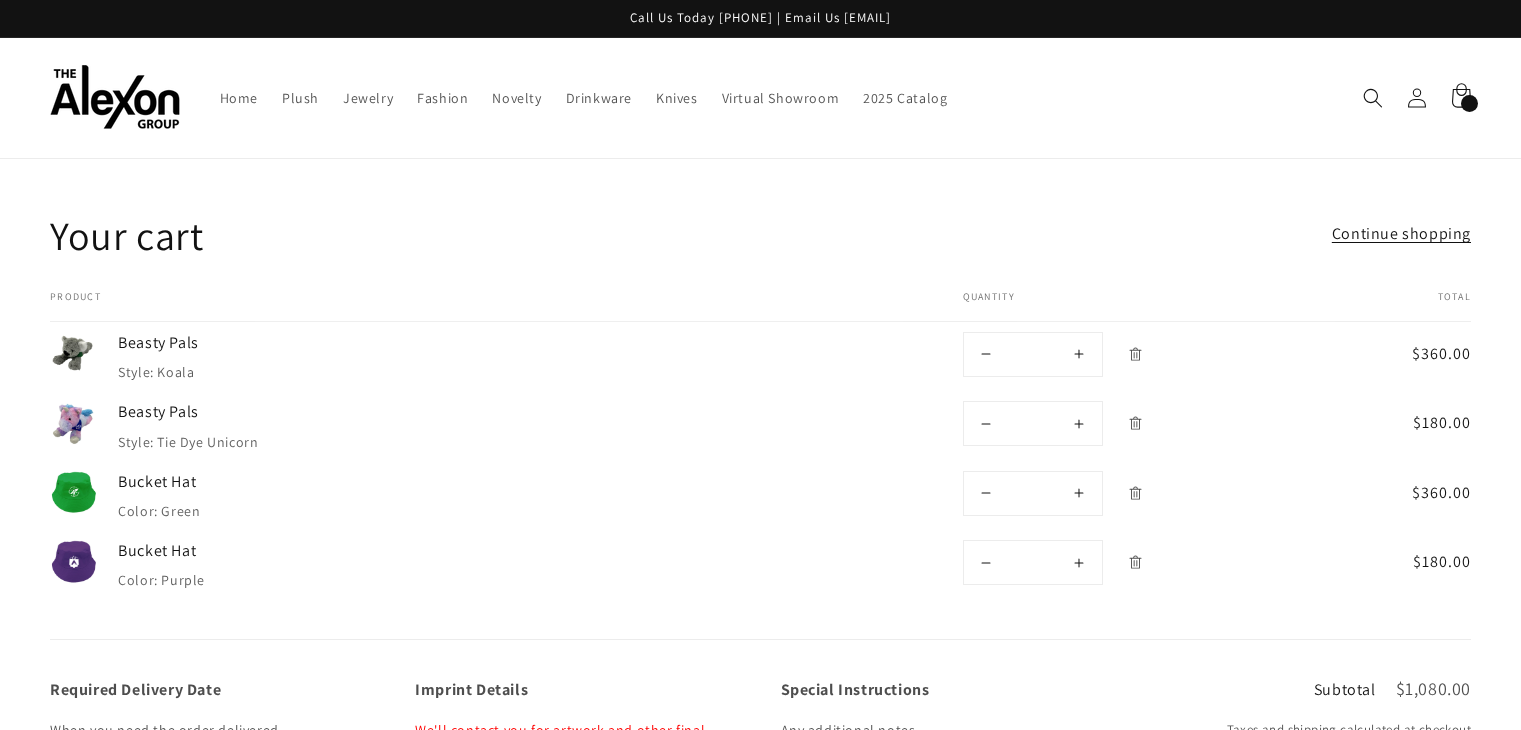scroll, scrollTop: 300, scrollLeft: 0, axis: vertical 